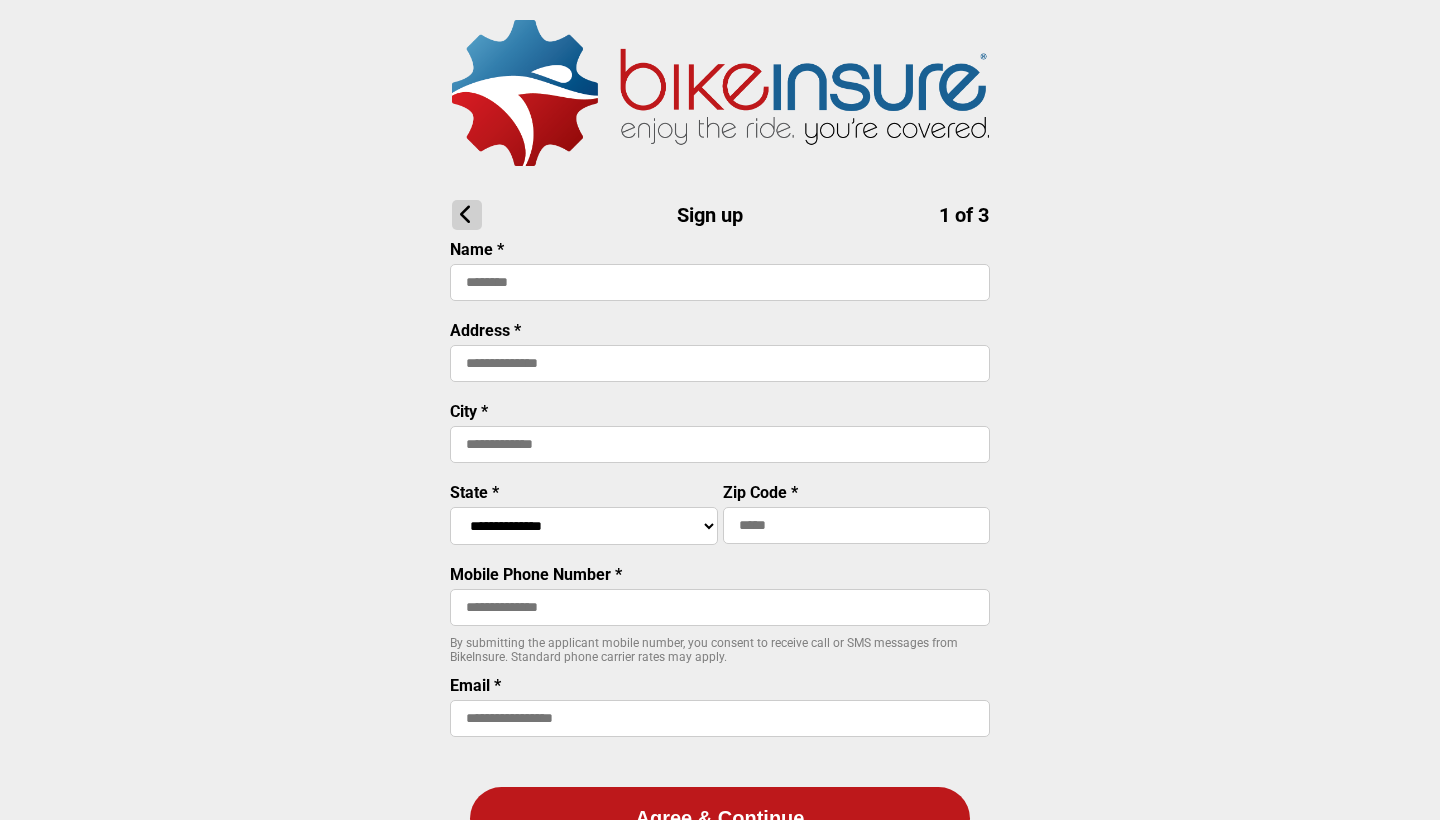 scroll, scrollTop: 0, scrollLeft: 0, axis: both 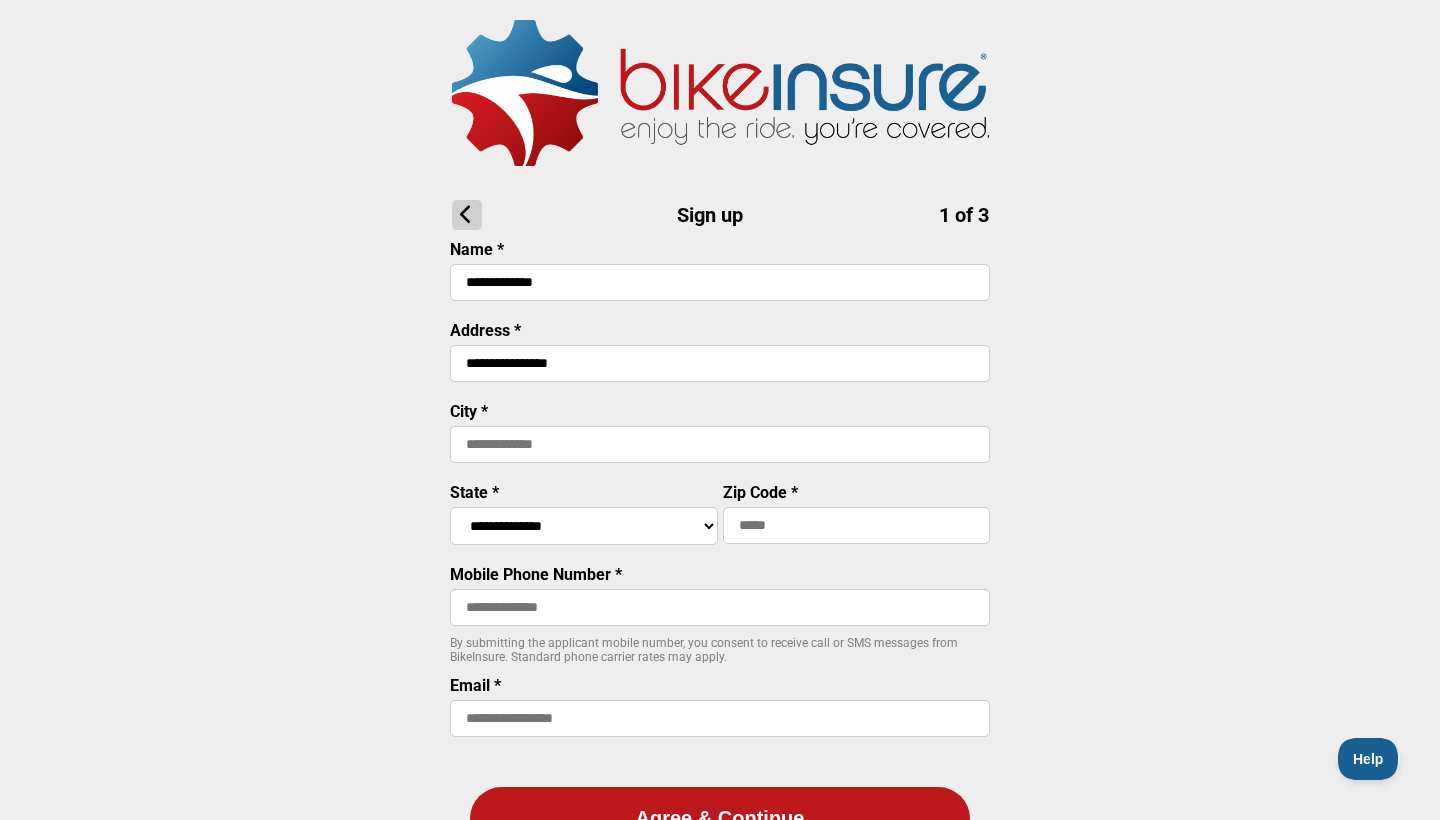 type on "**********" 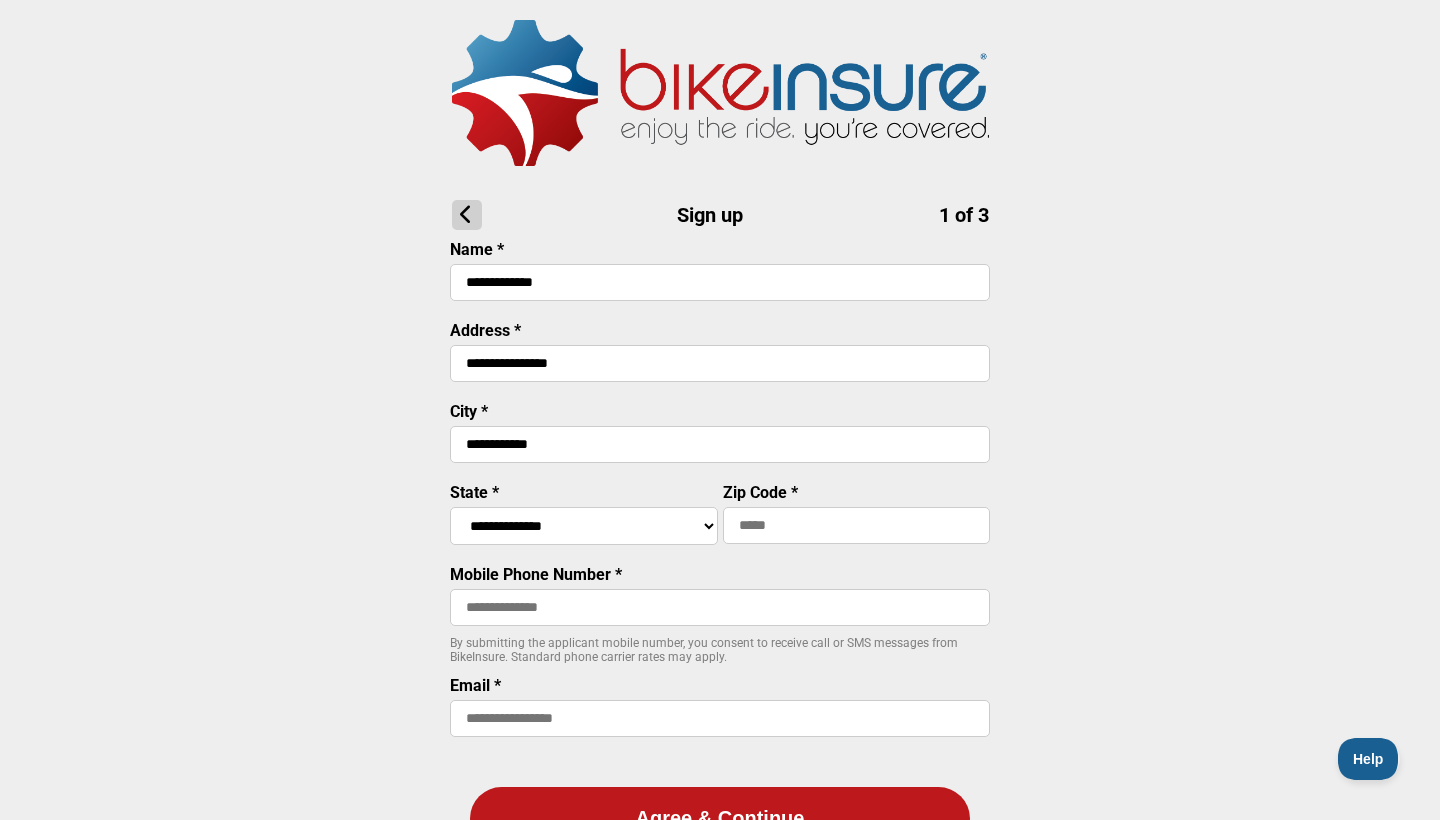 type on "**********" 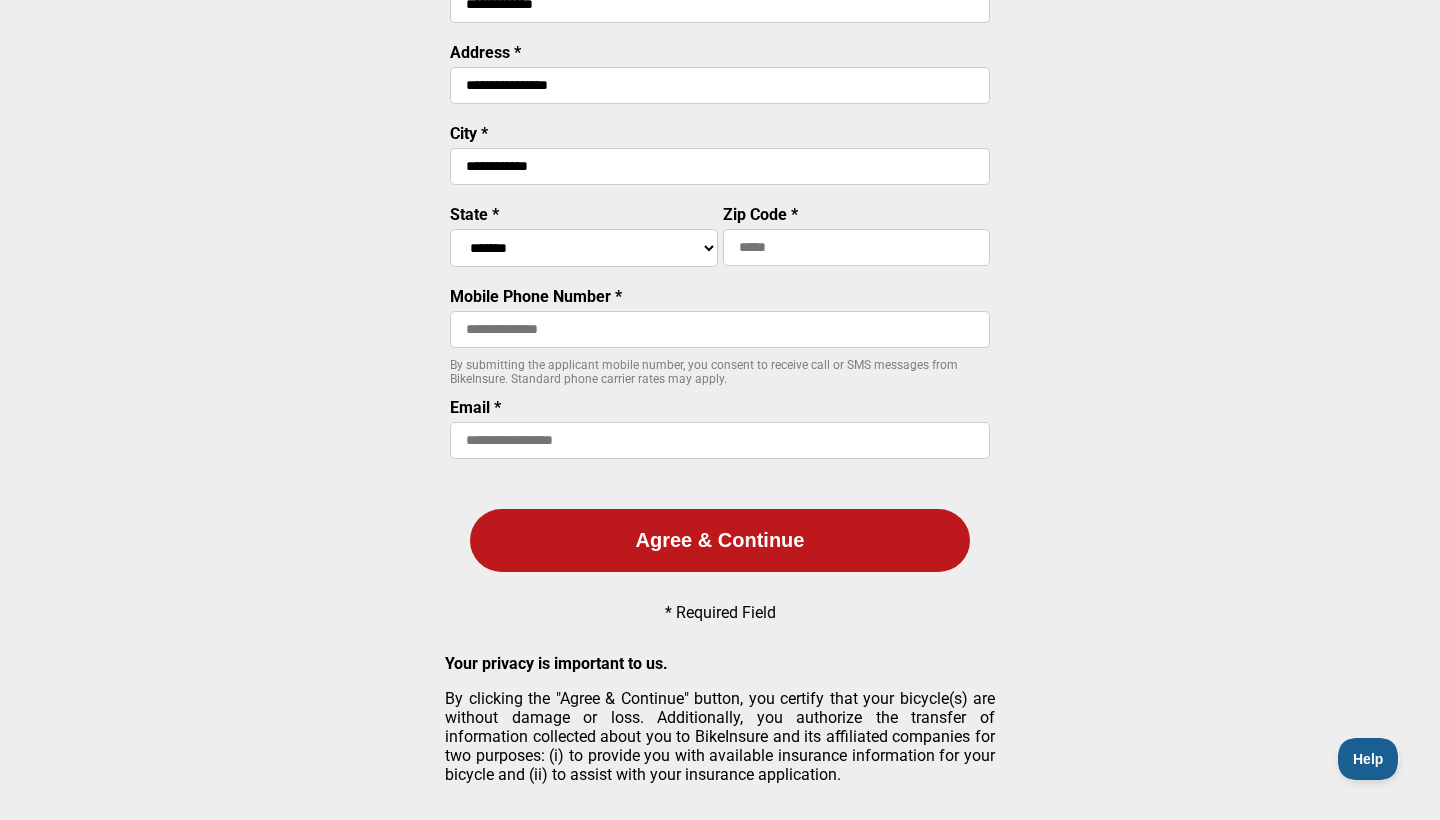 scroll, scrollTop: 283, scrollLeft: 0, axis: vertical 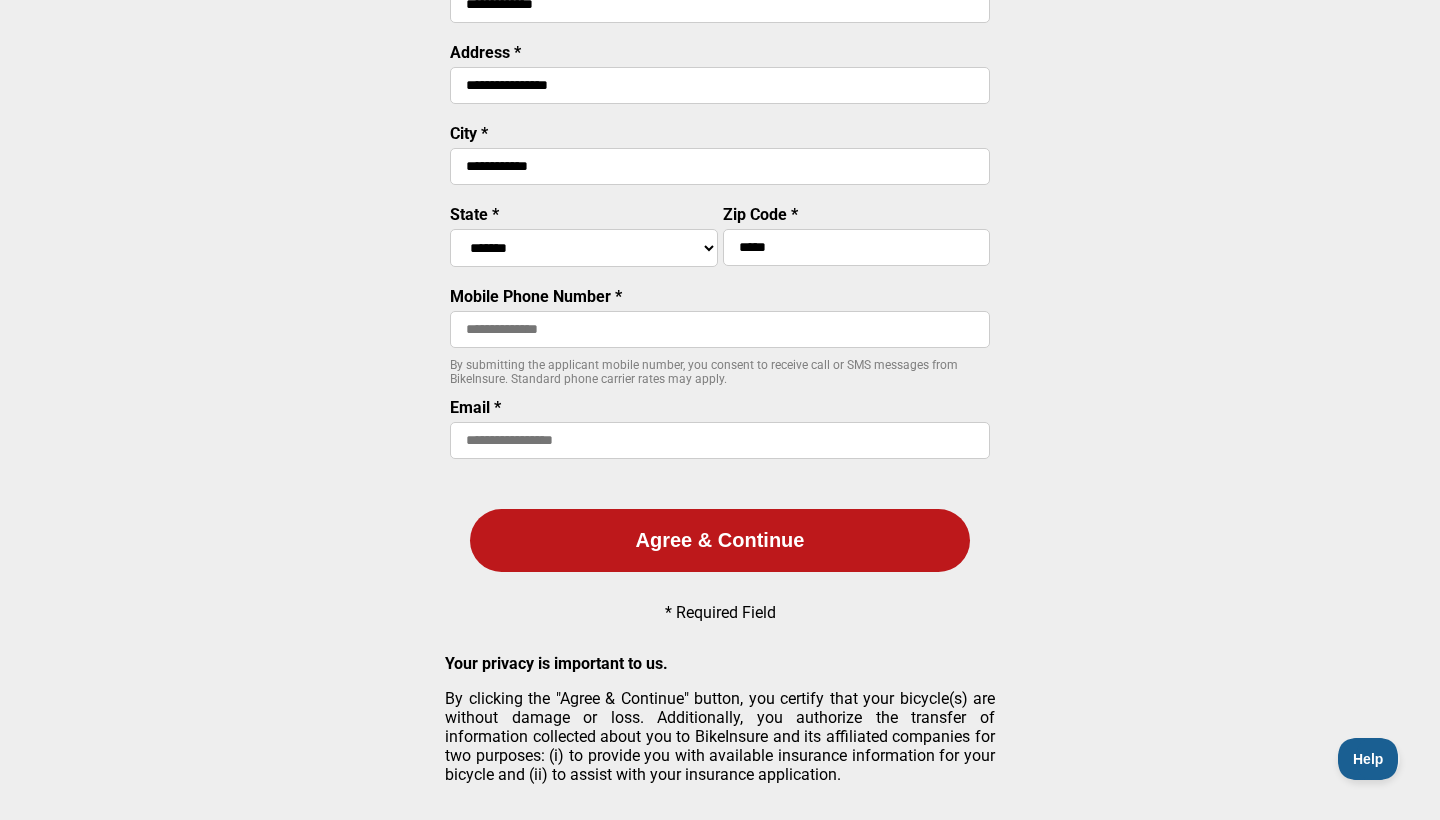 type on "*****" 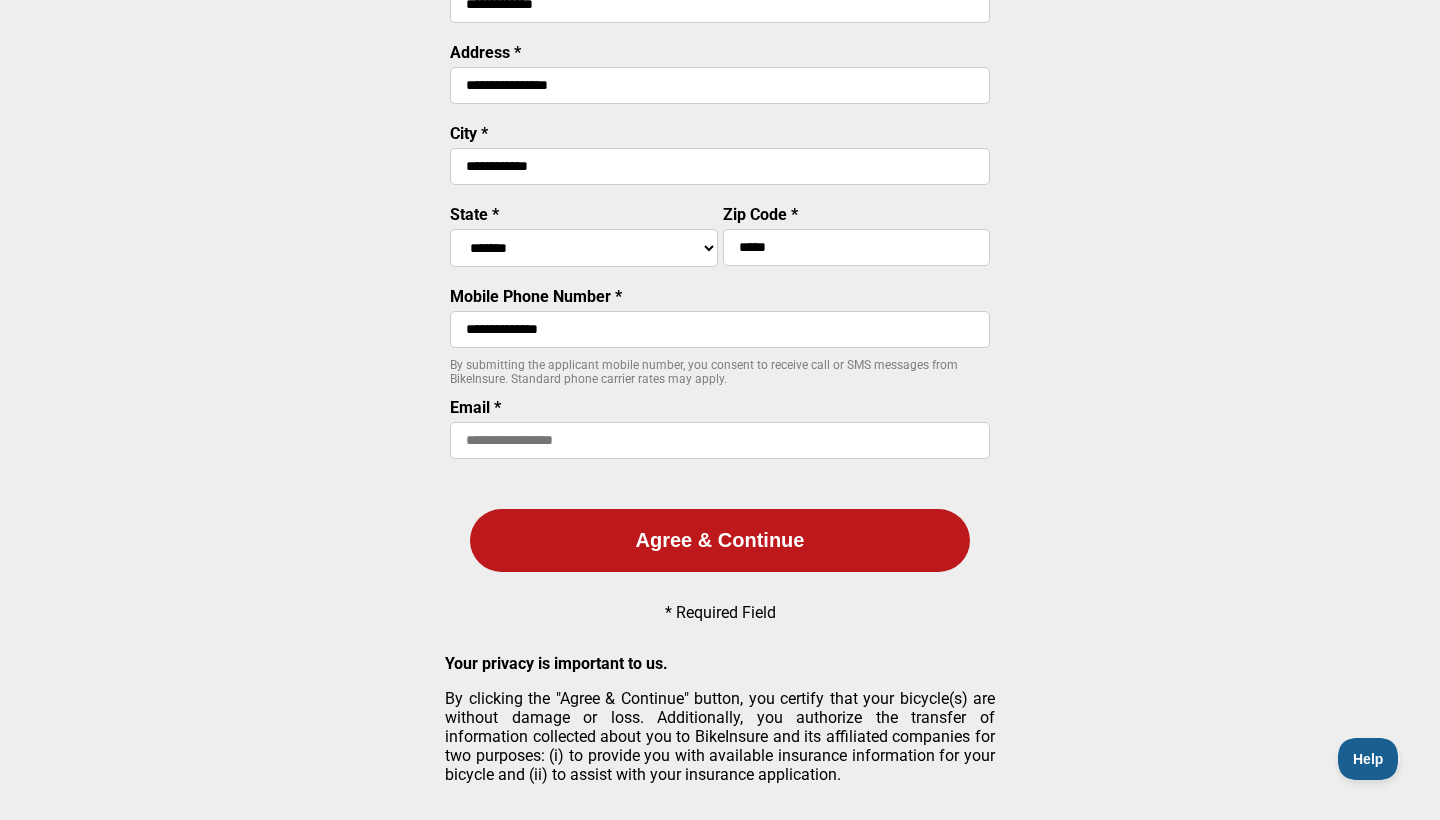 type on "**********" 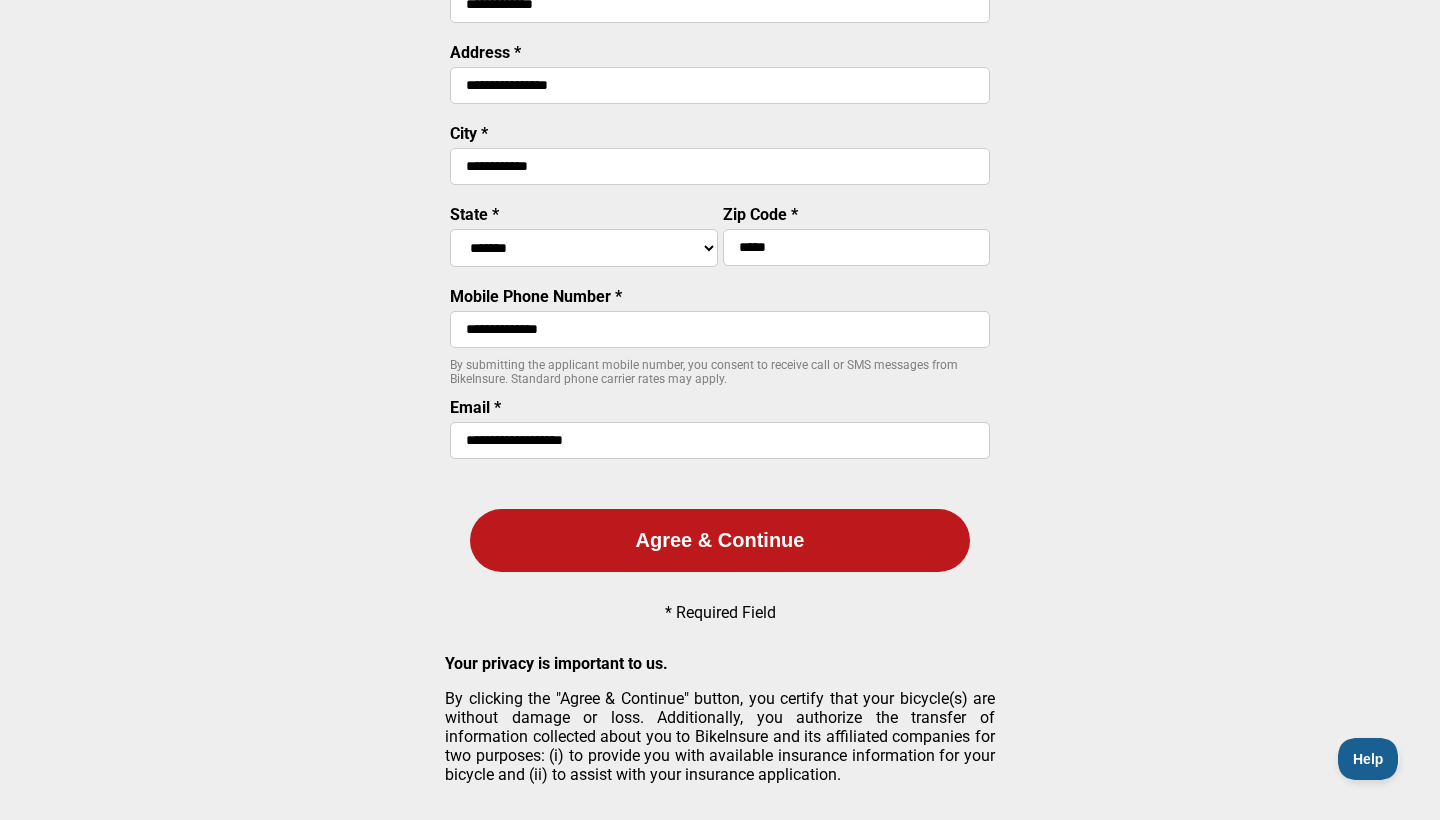 type on "**********" 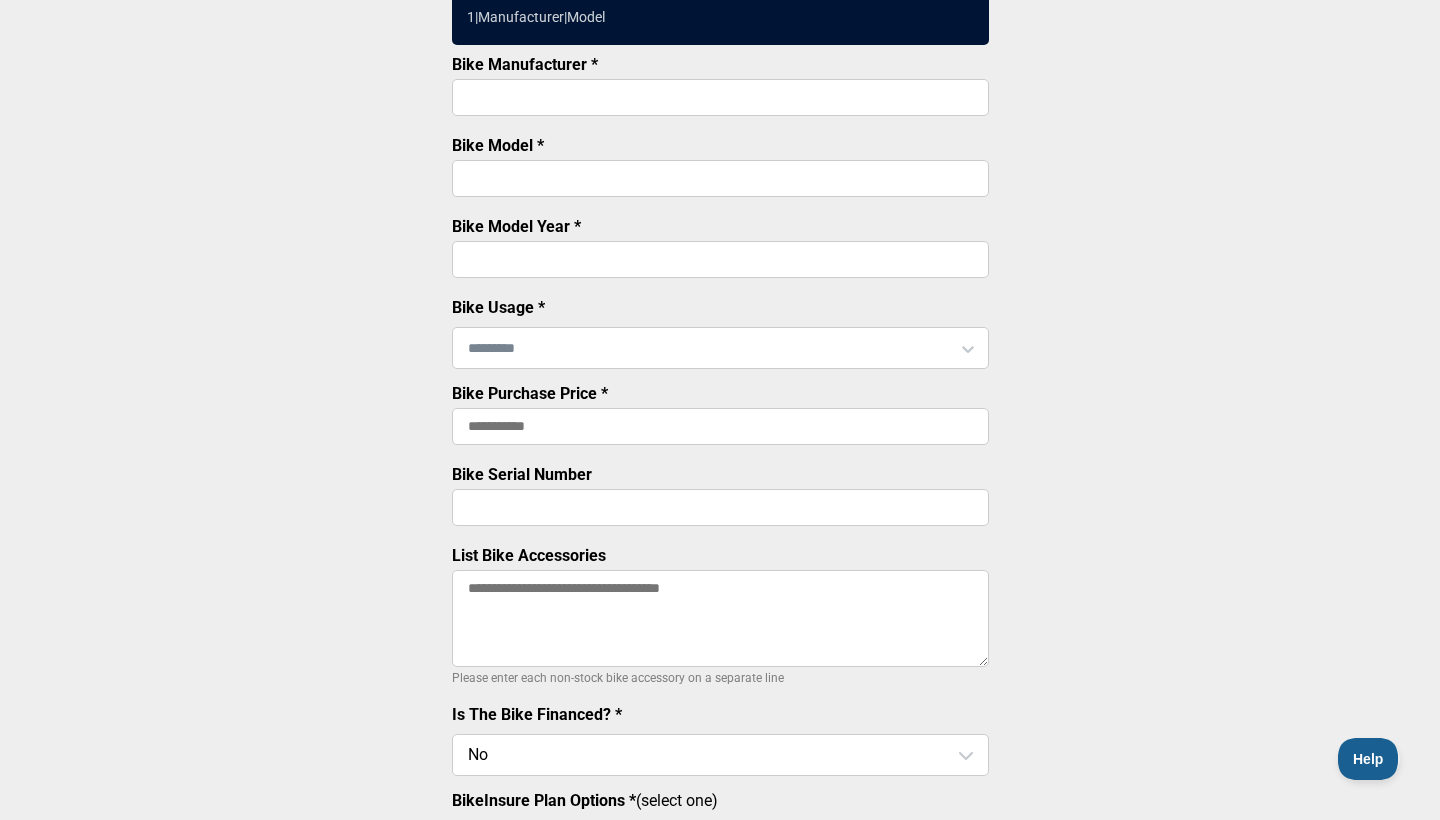 scroll, scrollTop: 0, scrollLeft: 0, axis: both 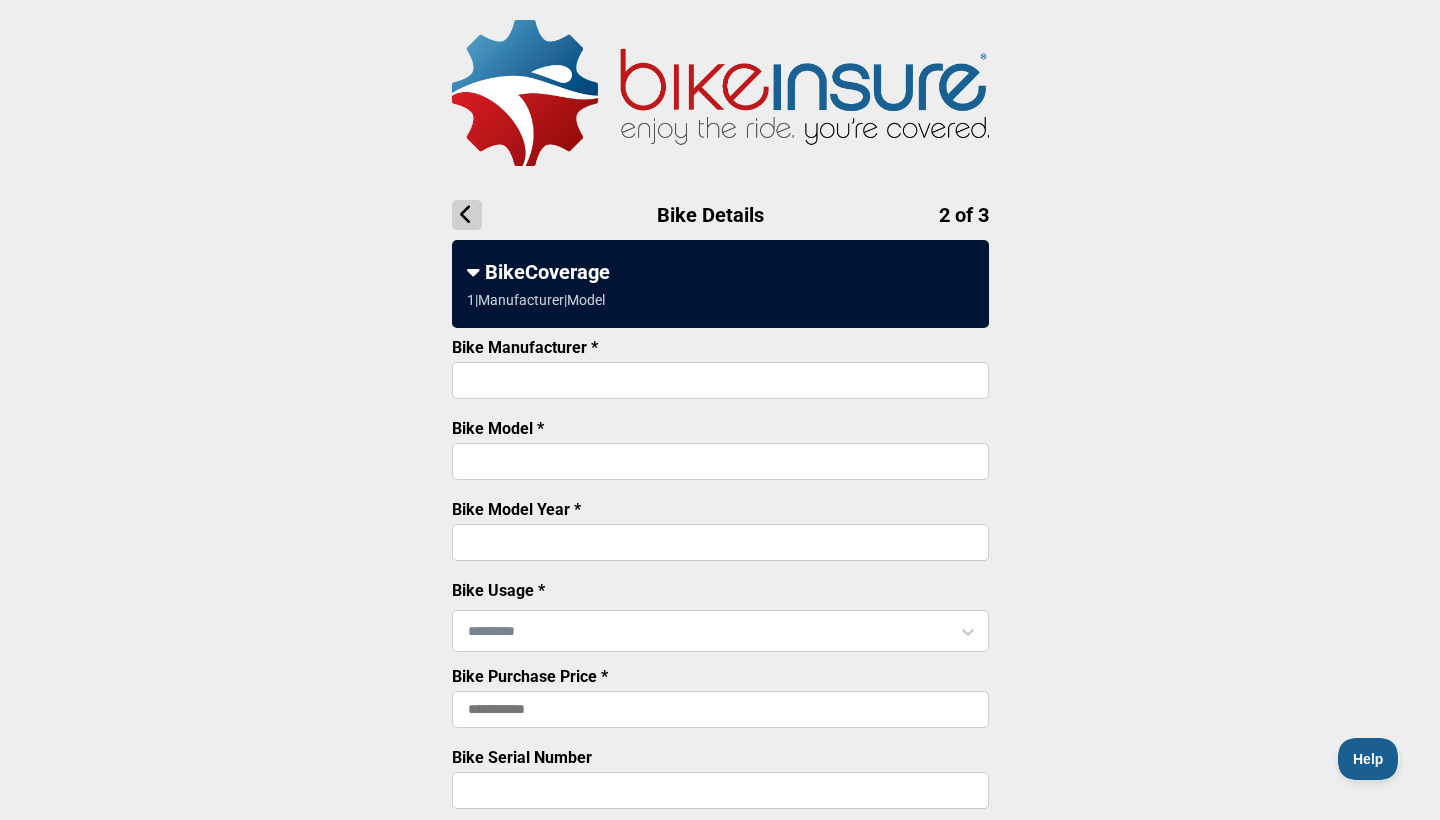 click on "Bike Manufacturer   *" at bounding box center (720, 380) 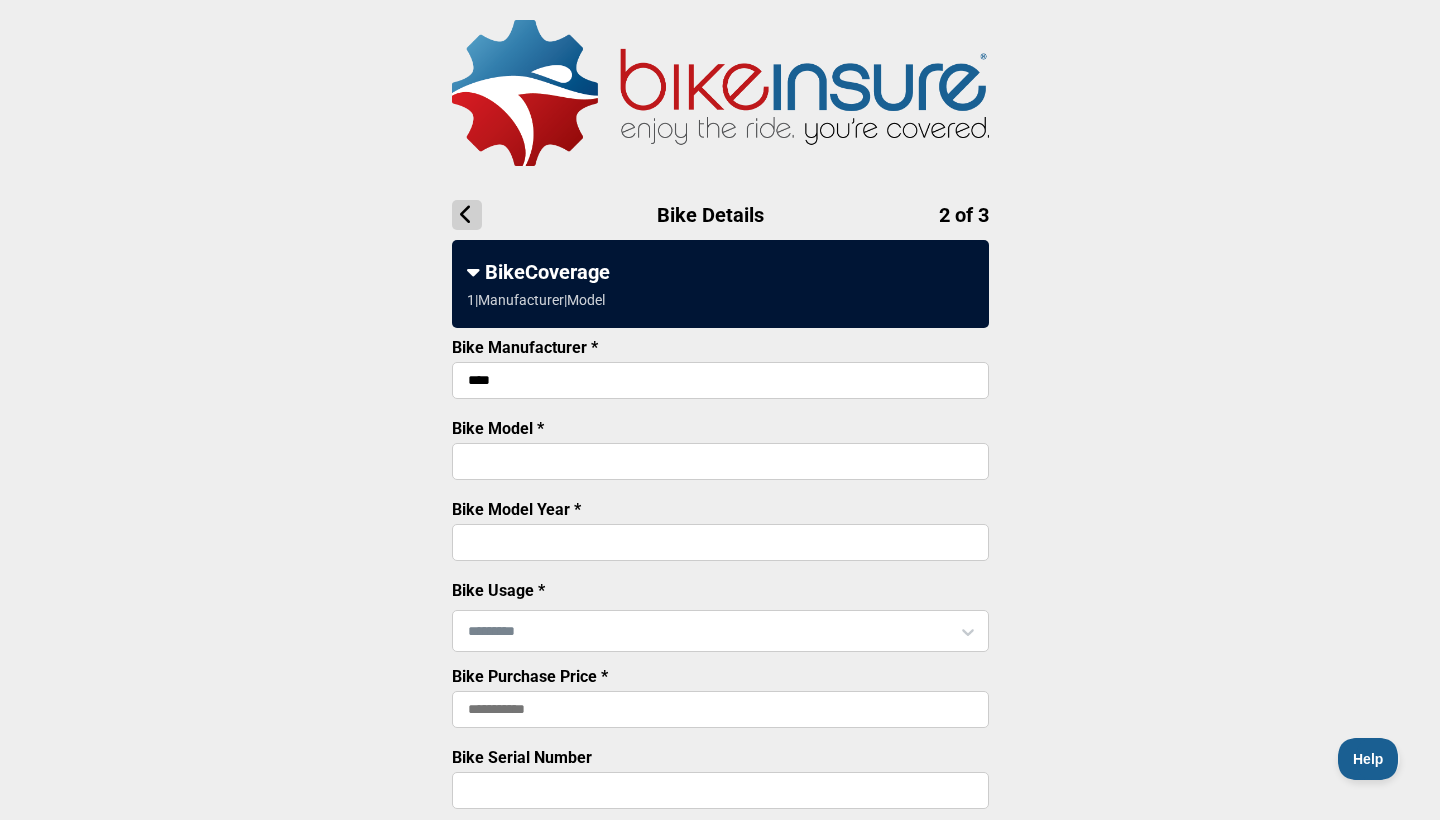 type on "****" 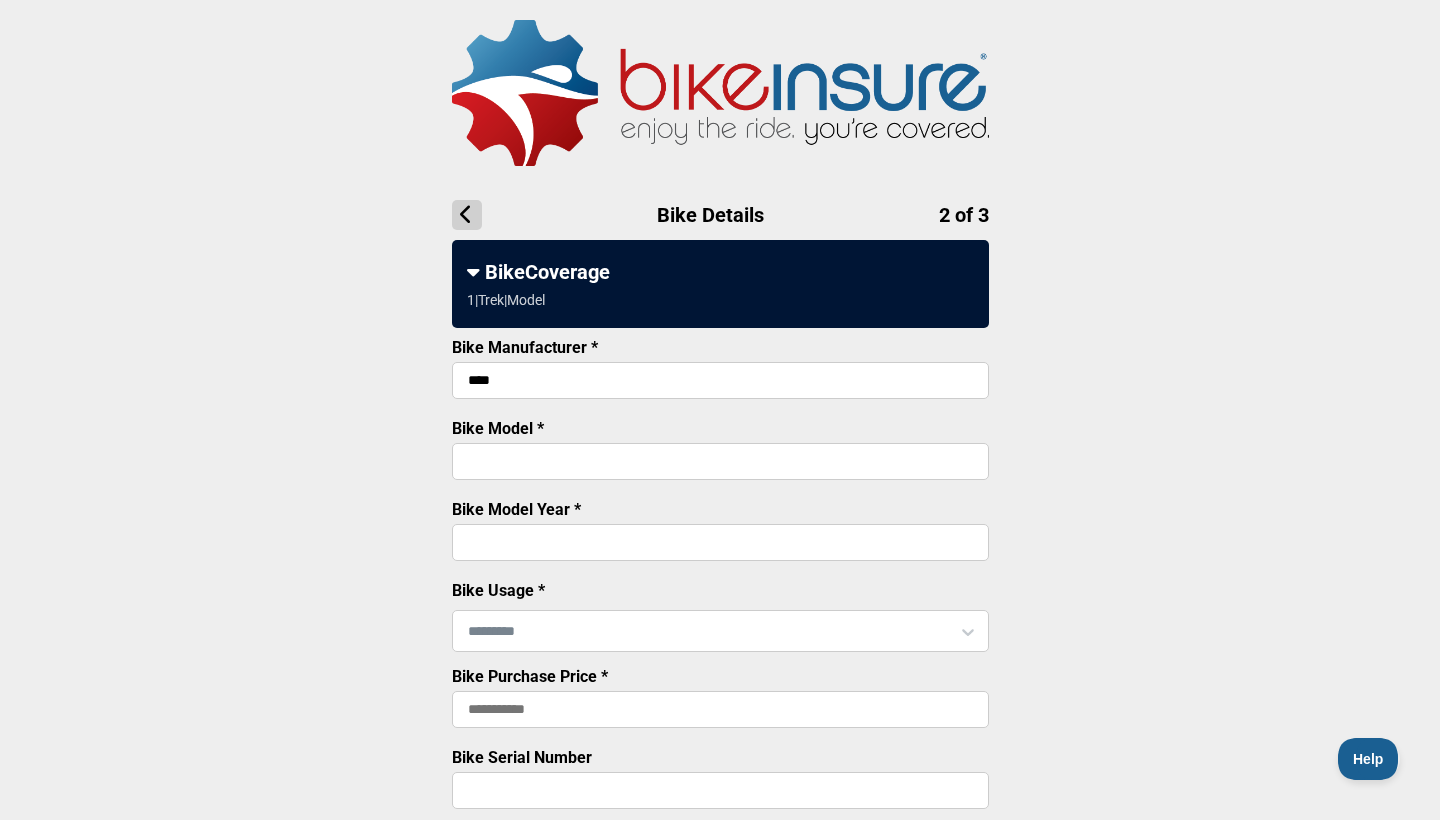 click on "Bike Model   *" at bounding box center (720, 461) 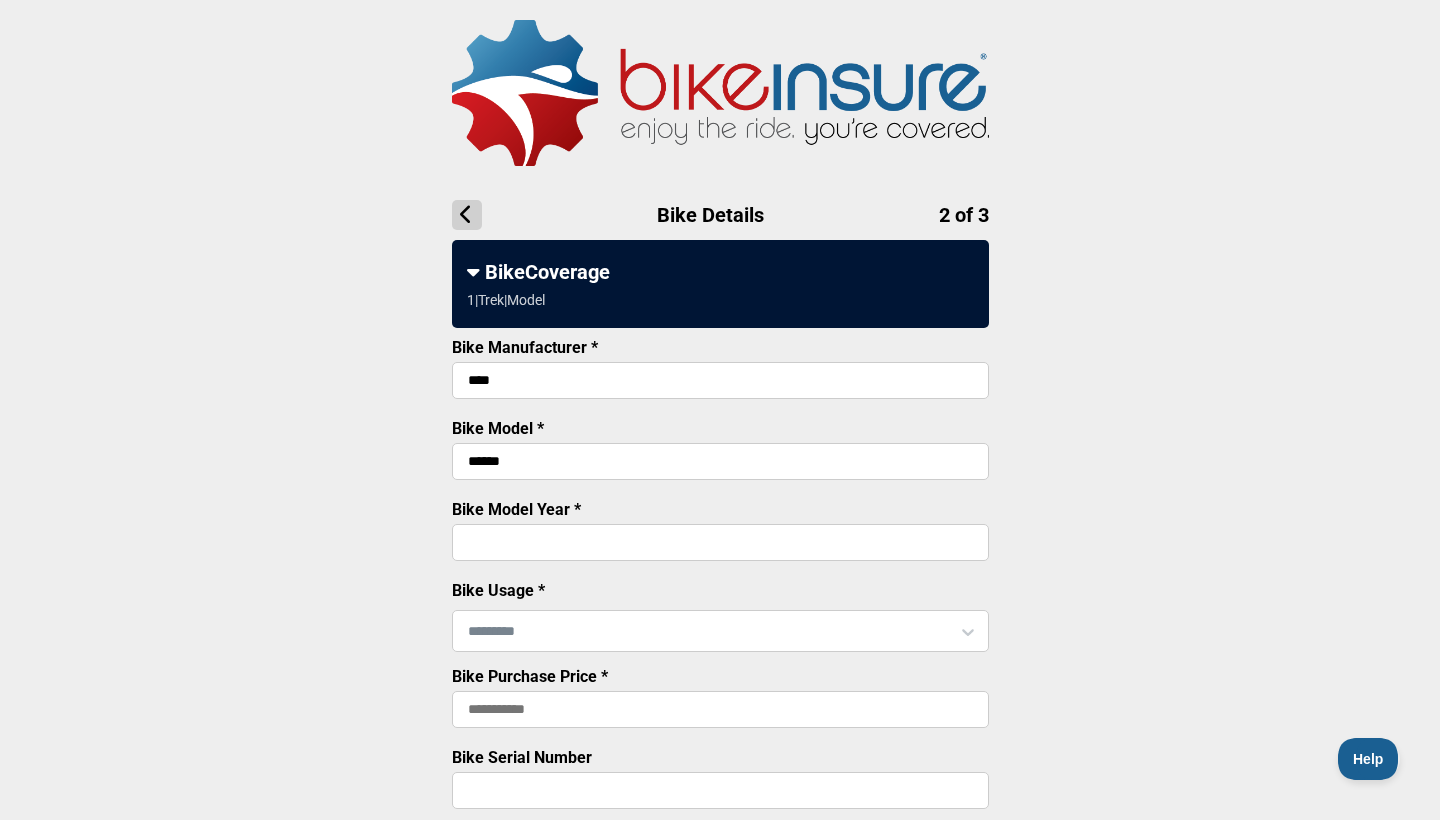 type on "******" 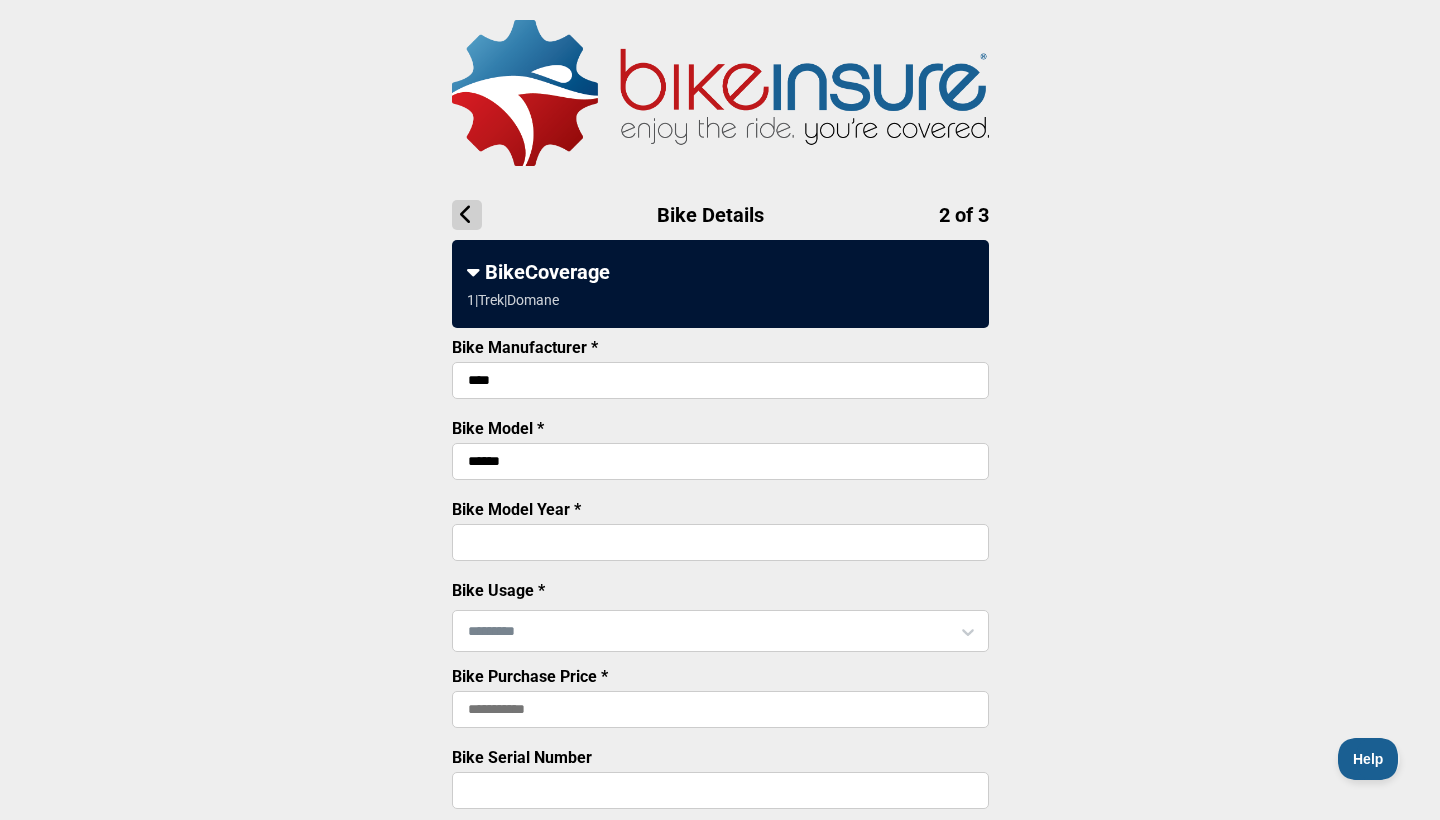 click on "Bike Model Year   *" at bounding box center [516, 509] 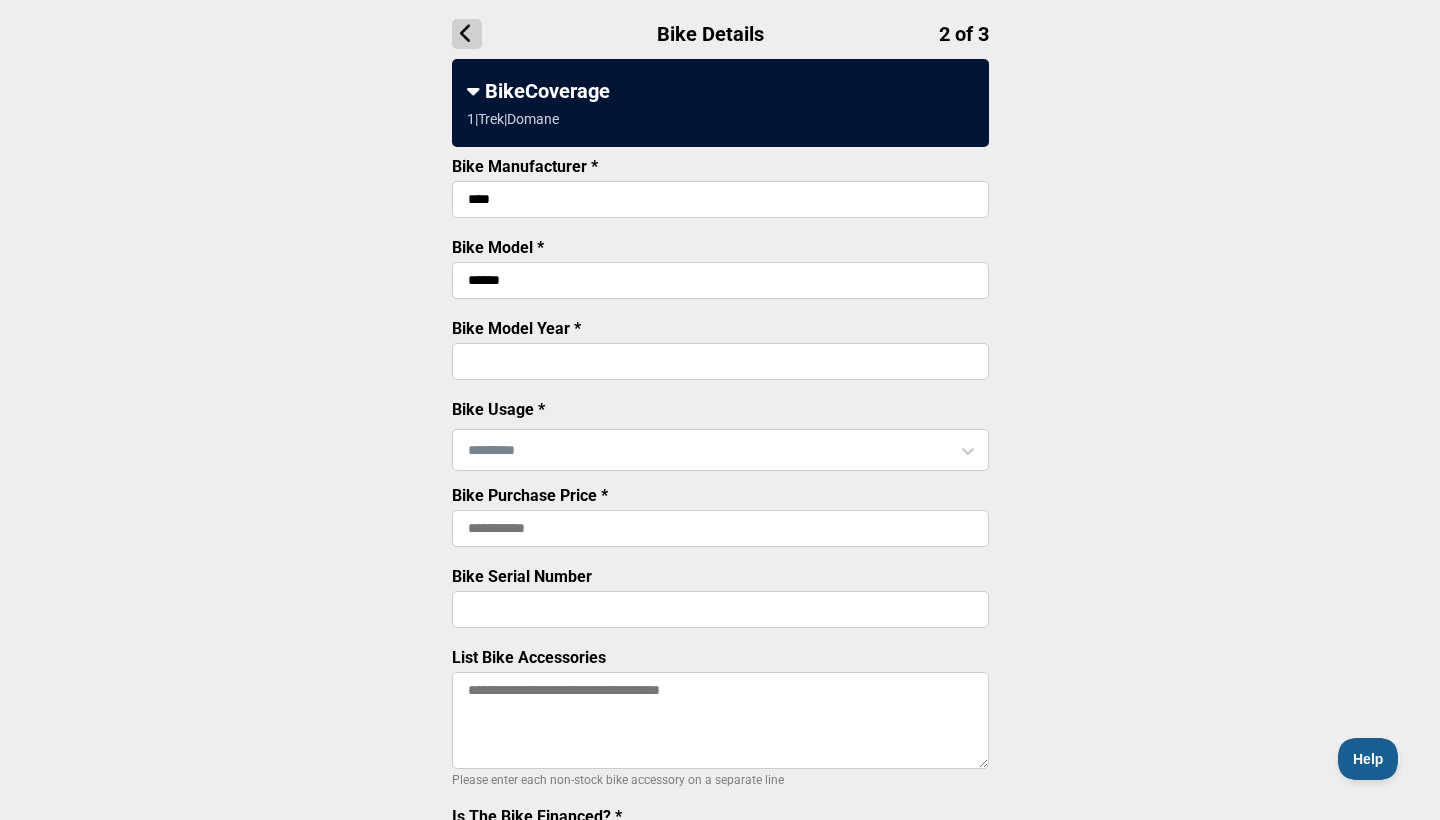 scroll, scrollTop: 181, scrollLeft: 0, axis: vertical 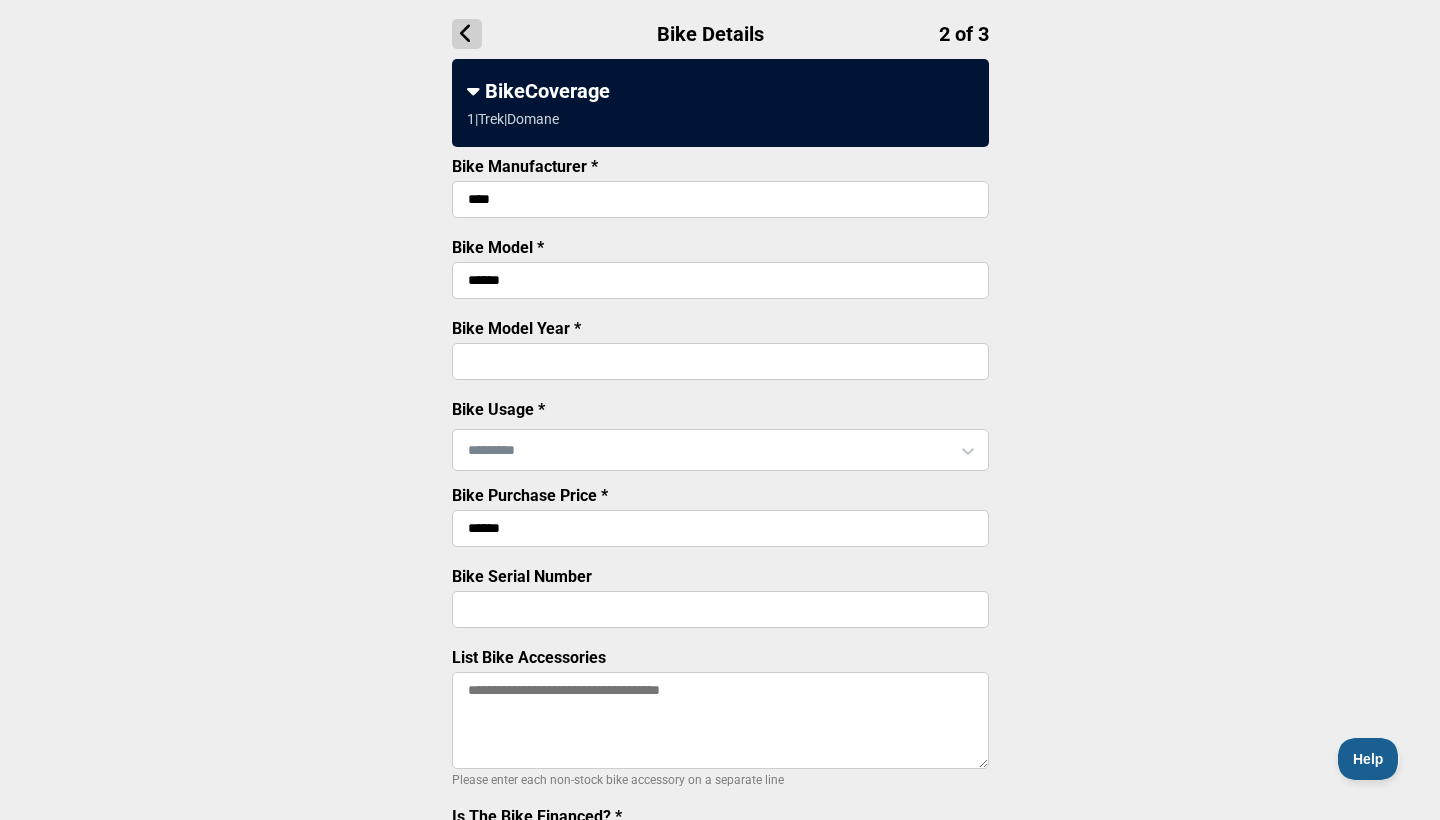 click at bounding box center [720, 450] 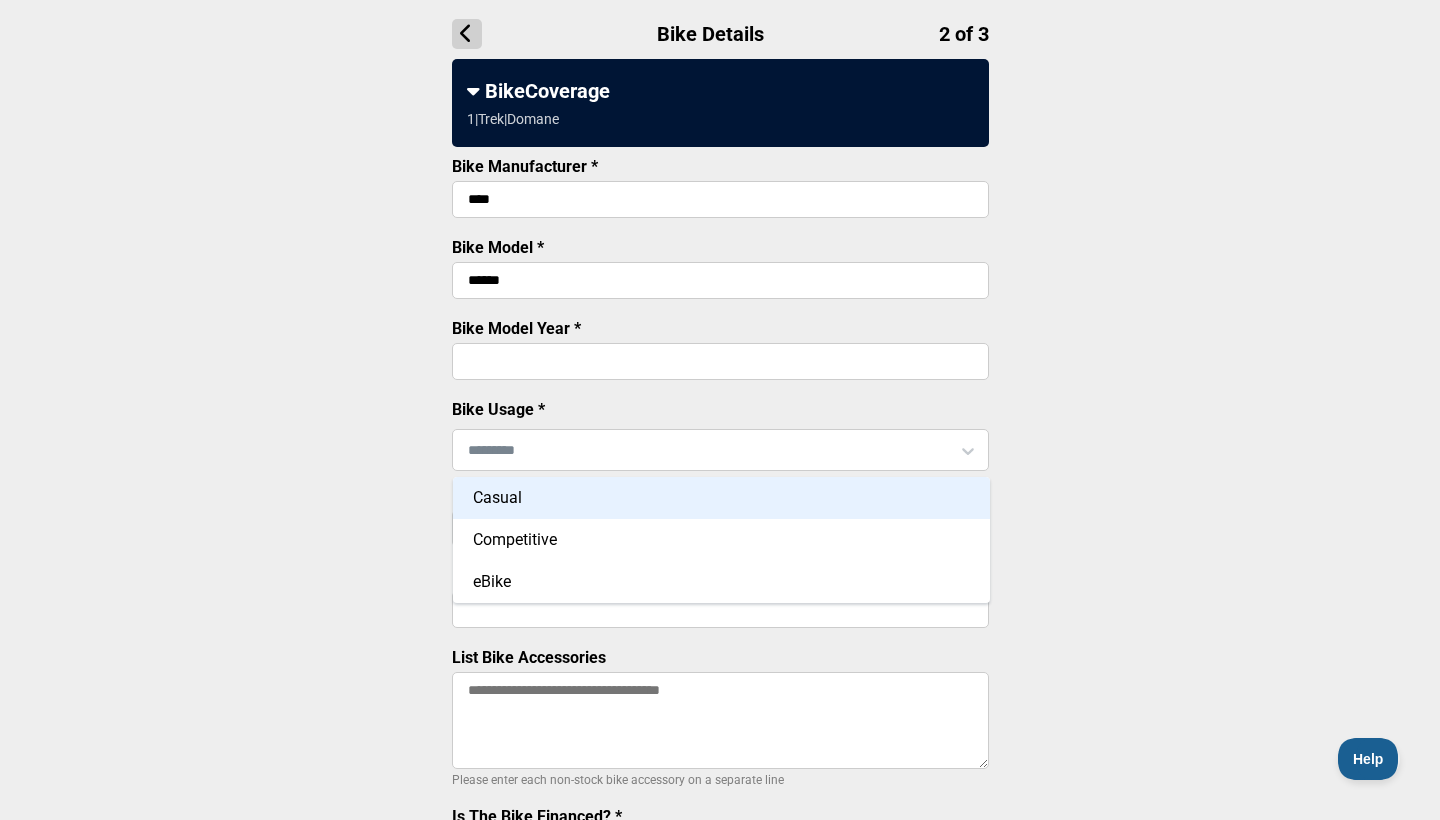 click on "Casual" at bounding box center [721, 498] 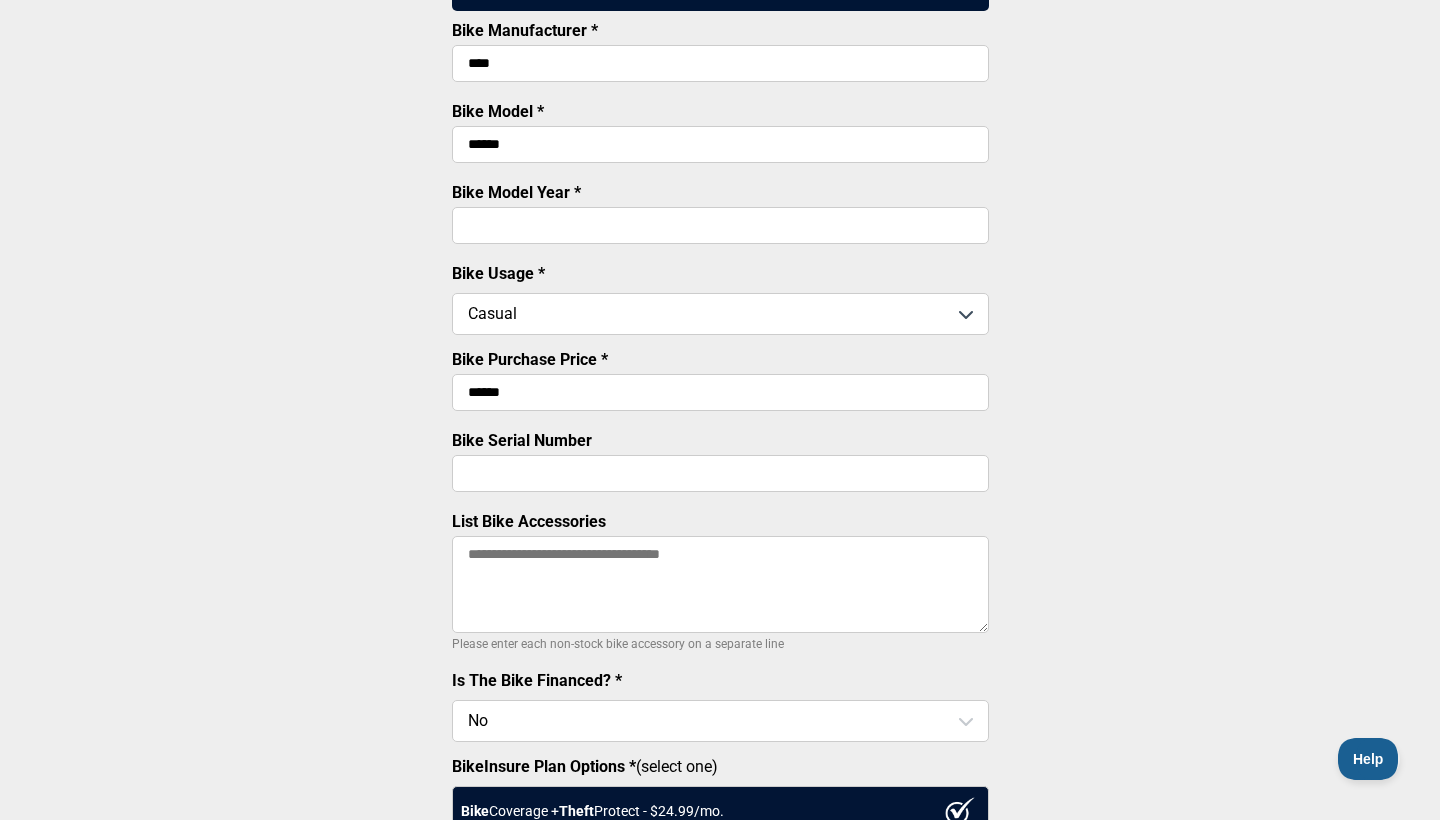 scroll, scrollTop: 333, scrollLeft: 0, axis: vertical 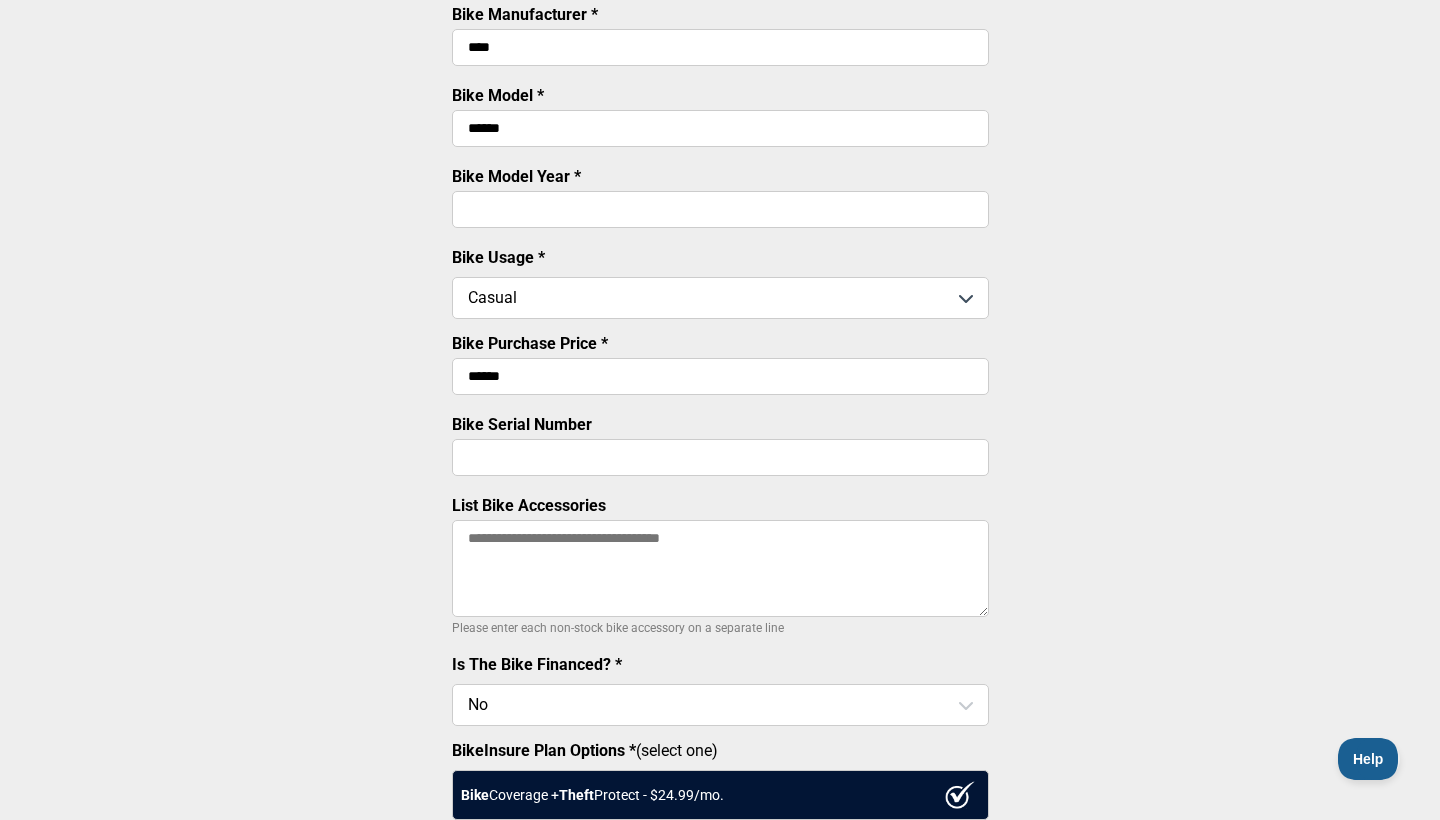 click on "Bike Serial Number" at bounding box center (720, 457) 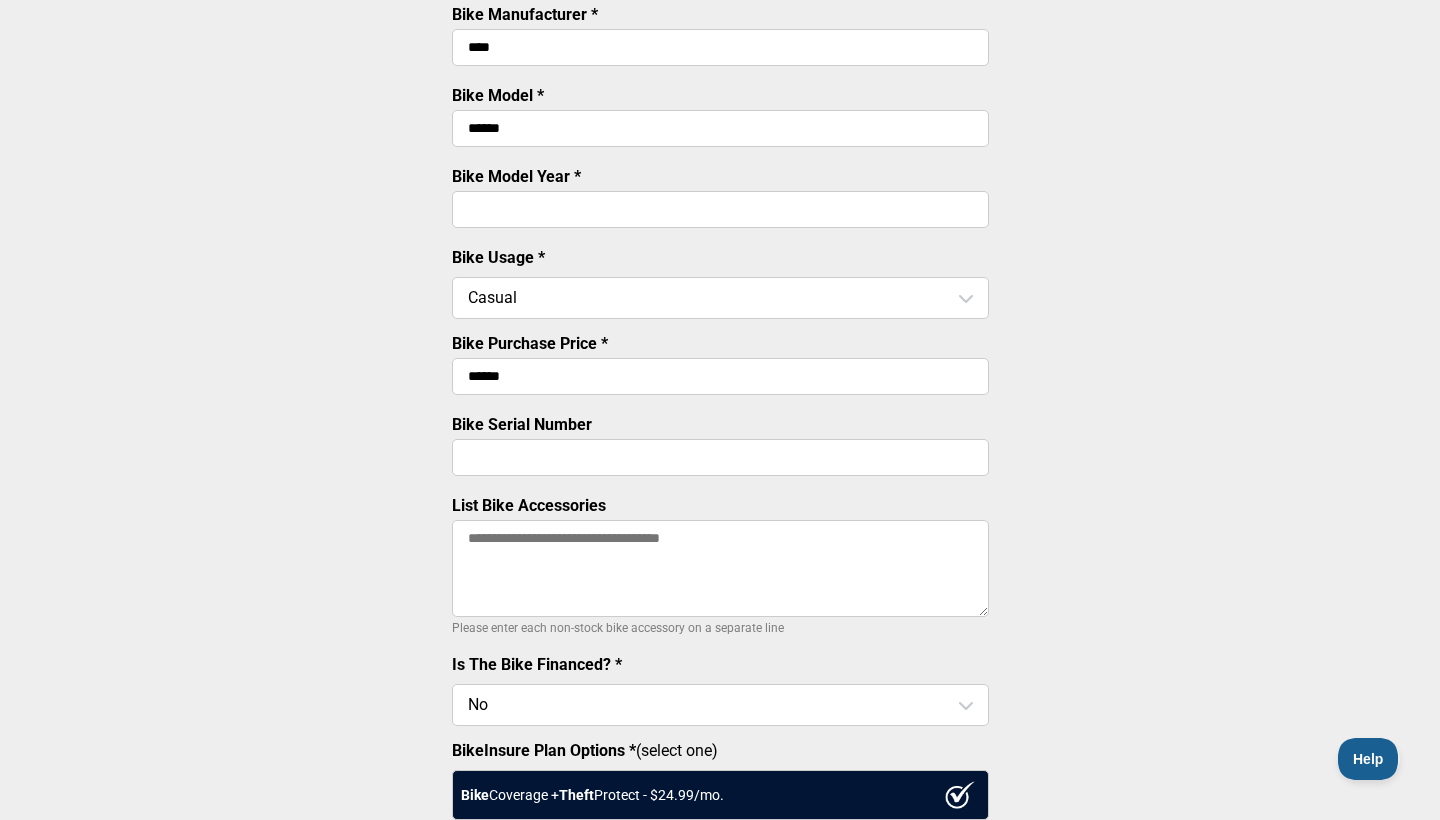 click on "Bike Serial Number" at bounding box center (720, 457) 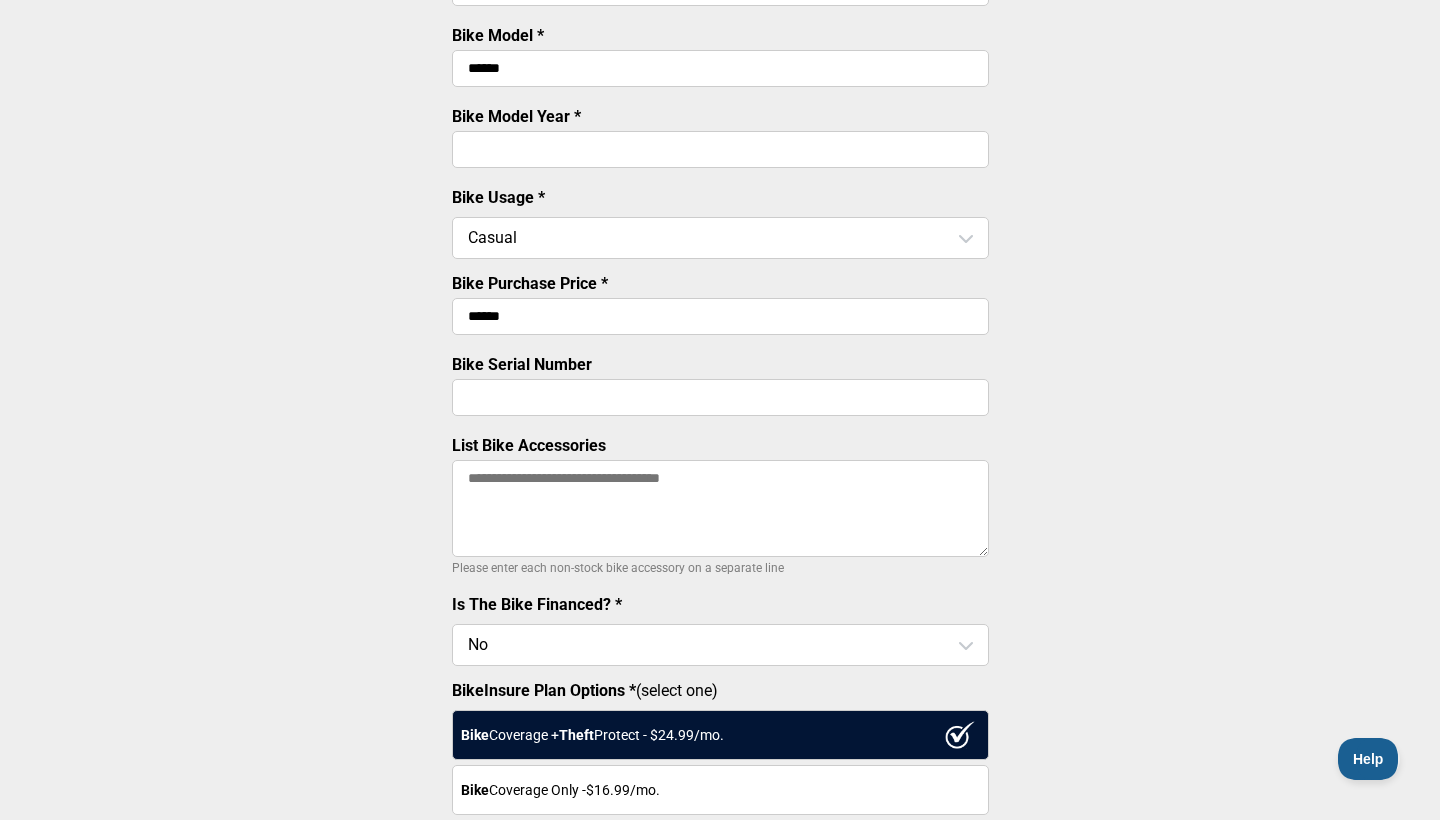 scroll, scrollTop: 377, scrollLeft: 0, axis: vertical 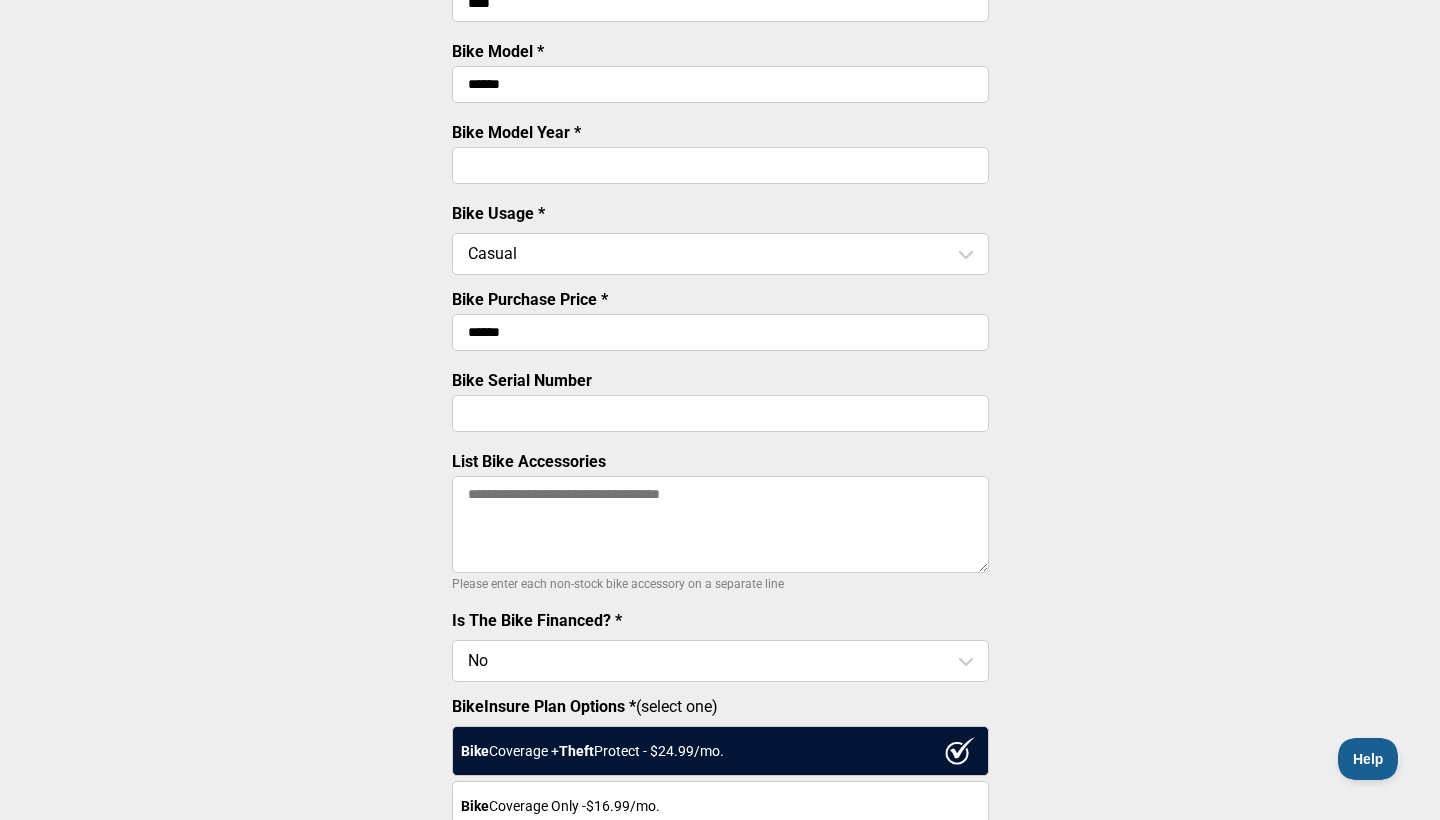 drag, startPoint x: 512, startPoint y: 341, endPoint x: 409, endPoint y: 330, distance: 103.58572 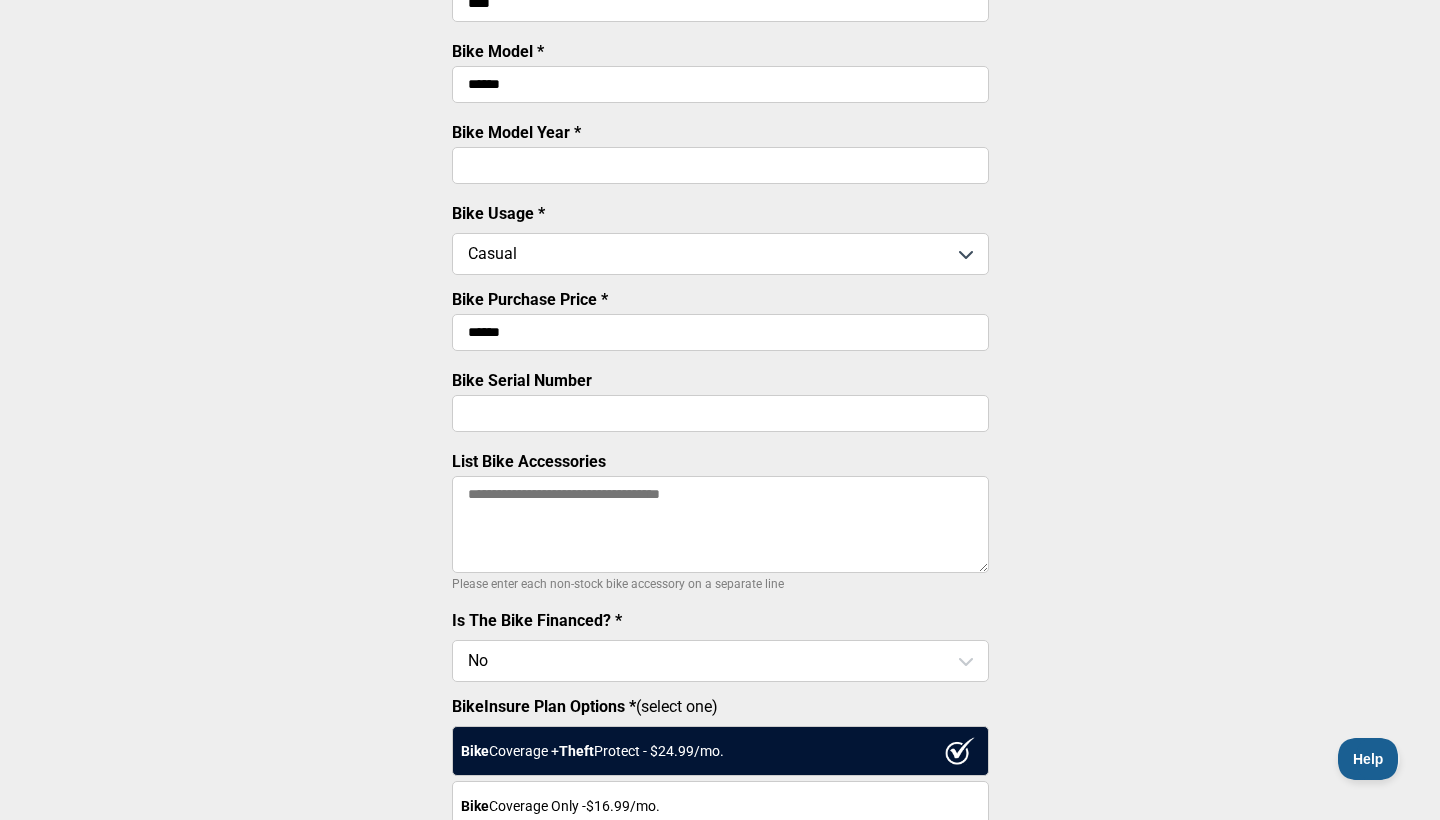 click at bounding box center (720, 254) 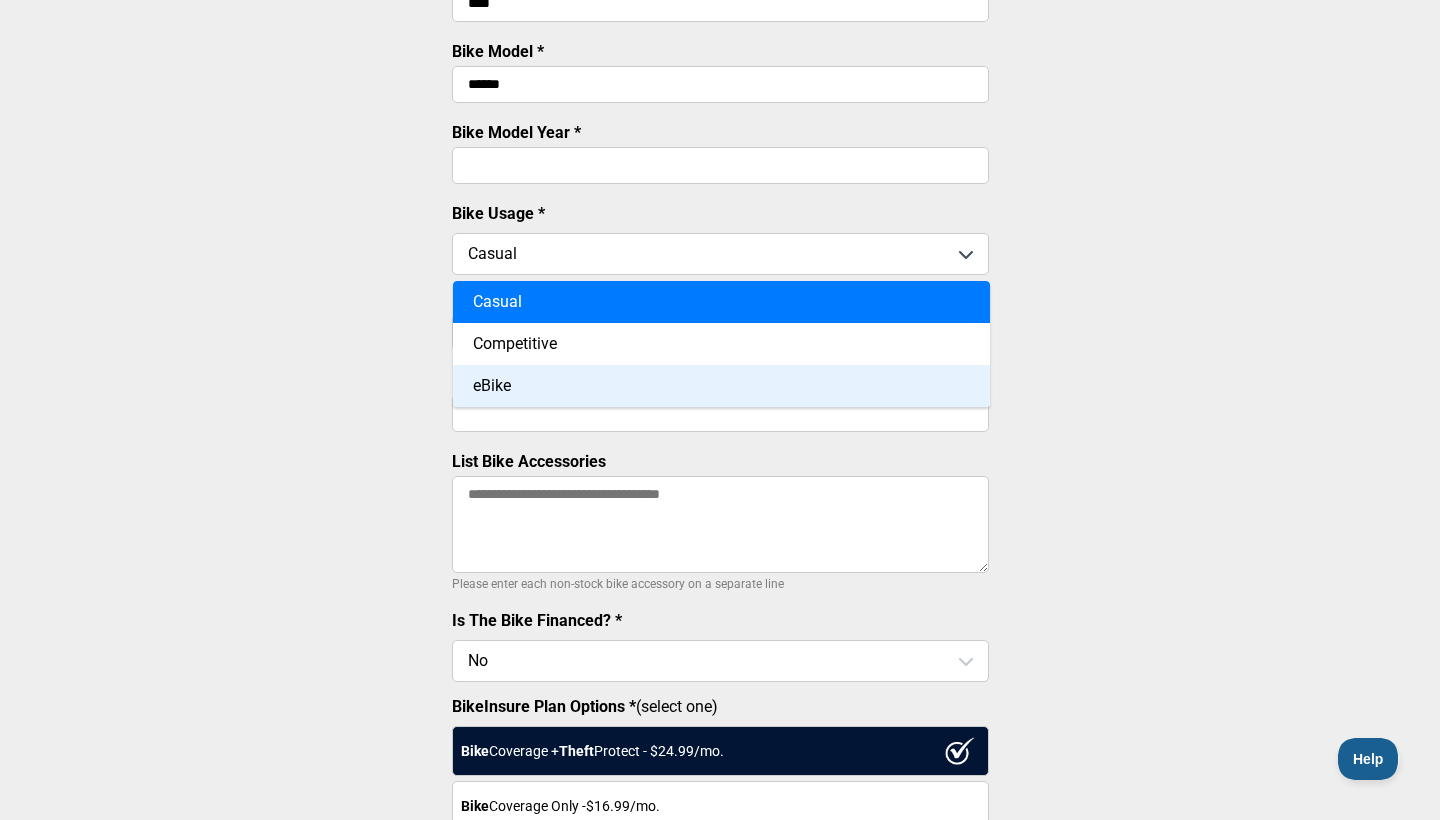 click on "Bike Details  2 of 3
BikeCoverage   1  |  Trek  |  Domane       Bike Manufacturer   *   ****     Bike Model   *   ******     Bike Model Year   *   ****     Bike Usage   *   Option Casual, selected.   You are currently focused on option eBike. There are 3 results available.         Casual         Casual   Competitive   eBike           Bike Purchase Price   *   ******     Bike Serial Number         List Bike Accessories       Please enter each non-stock bike accessory on a separate line   Is The Bike Financed?   *           No                 BikeInsure Plan Options *  (select one)   Bike Coverage +    Theft Protect - $ 24.99 /mo.    Bike Coverage Only -  $16.99 /mo.
Add Another Bike     $24.99 /mo.  - Next       * Required Field" at bounding box center (720, 354) 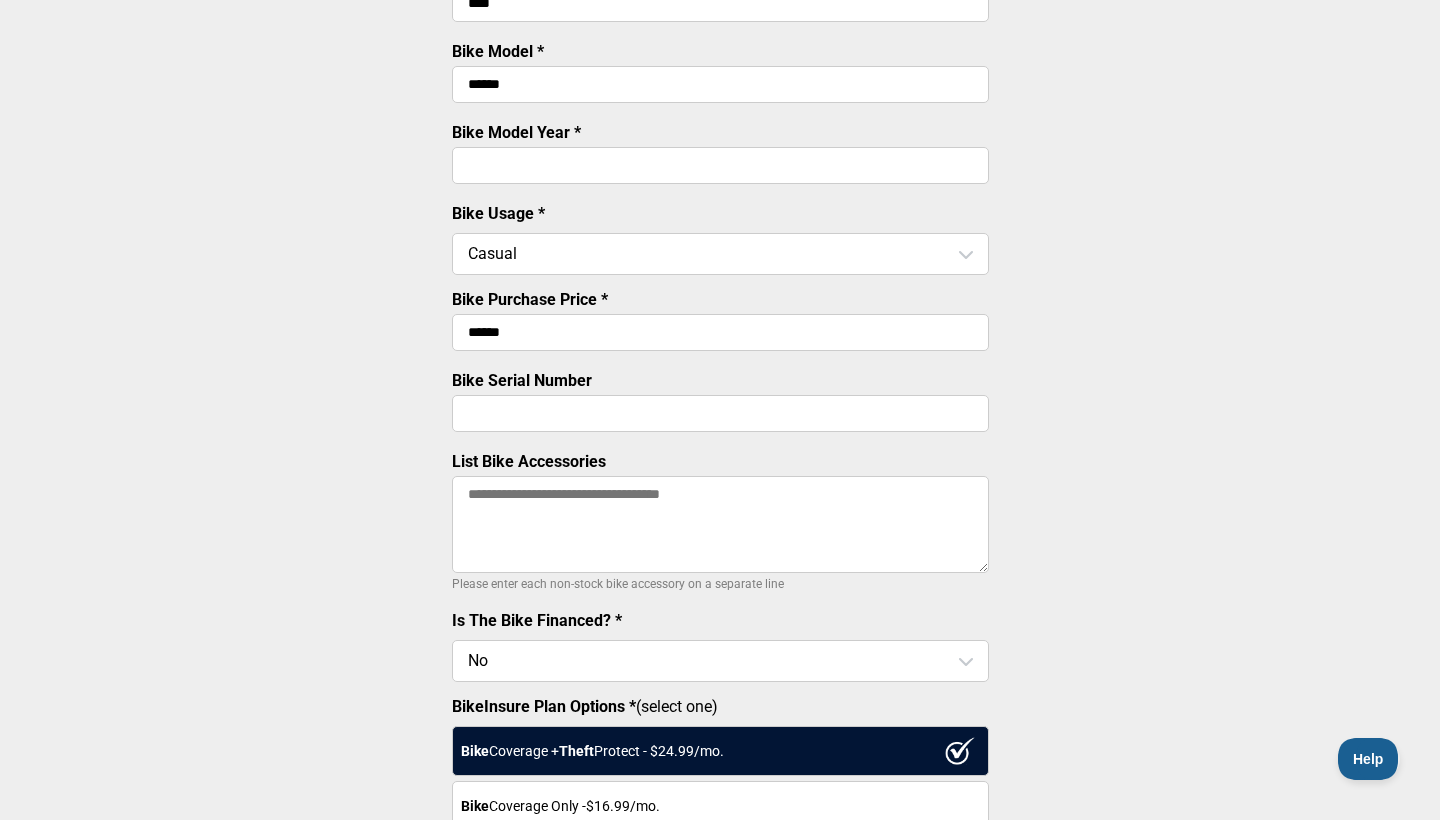 click on "Bike Manufacturer   *   ****     Bike Model   *   ******     Bike Model Year   *   ****     Bike Usage   *           Casual                 Bike Purchase Price   *   ******     Bike Serial Number         List Bike Accessories       Please enter each non-stock bike accessory on a separate line   Is The Bike Financed?   *           No                 BikeInsure Plan Options *  (select one)   Bike Coverage +    Theft Protect - $ 24.99 /mo.    Bike Coverage Only -  $16.99 /mo." at bounding box center (720, 398) 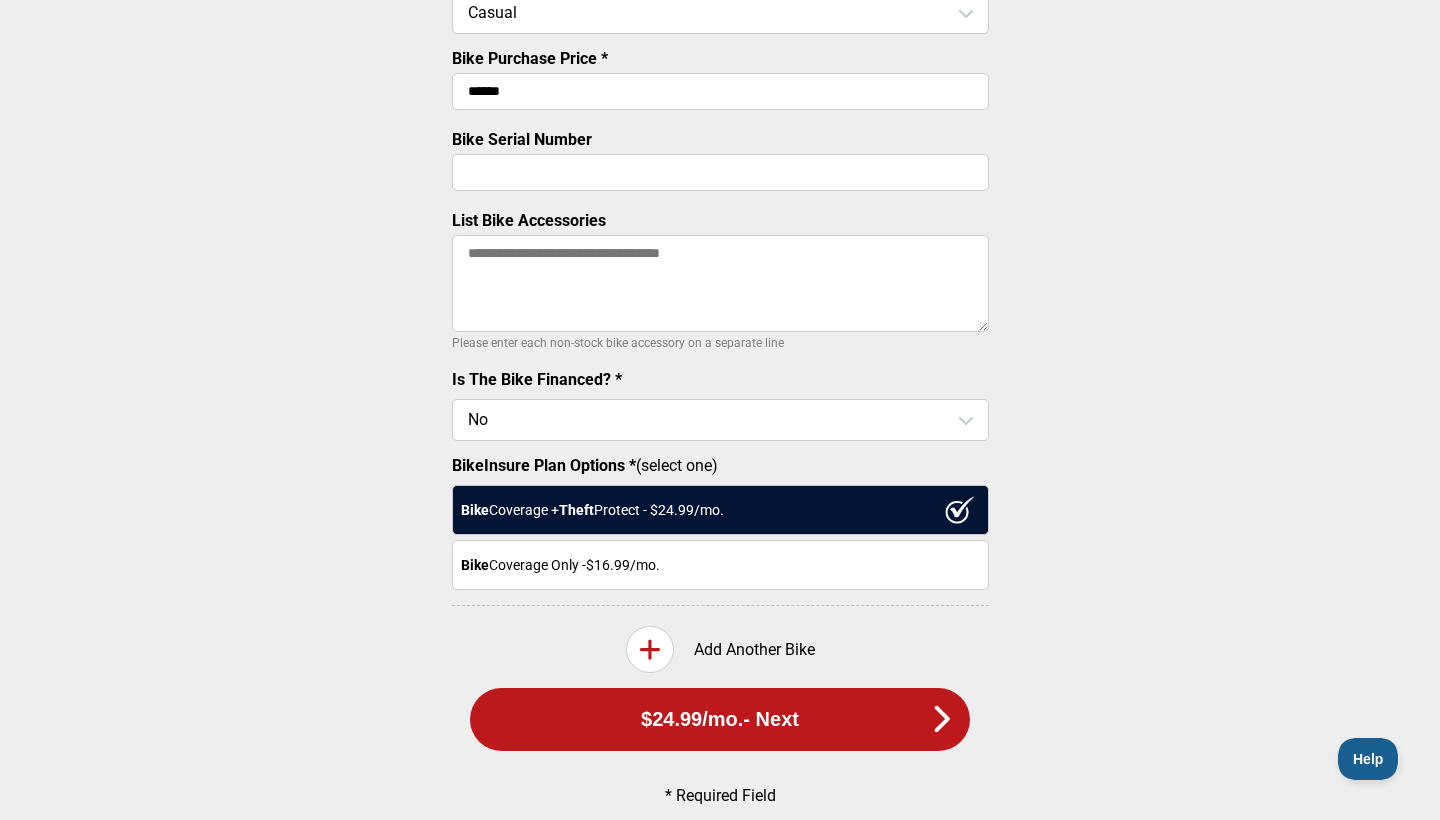 scroll, scrollTop: 618, scrollLeft: 0, axis: vertical 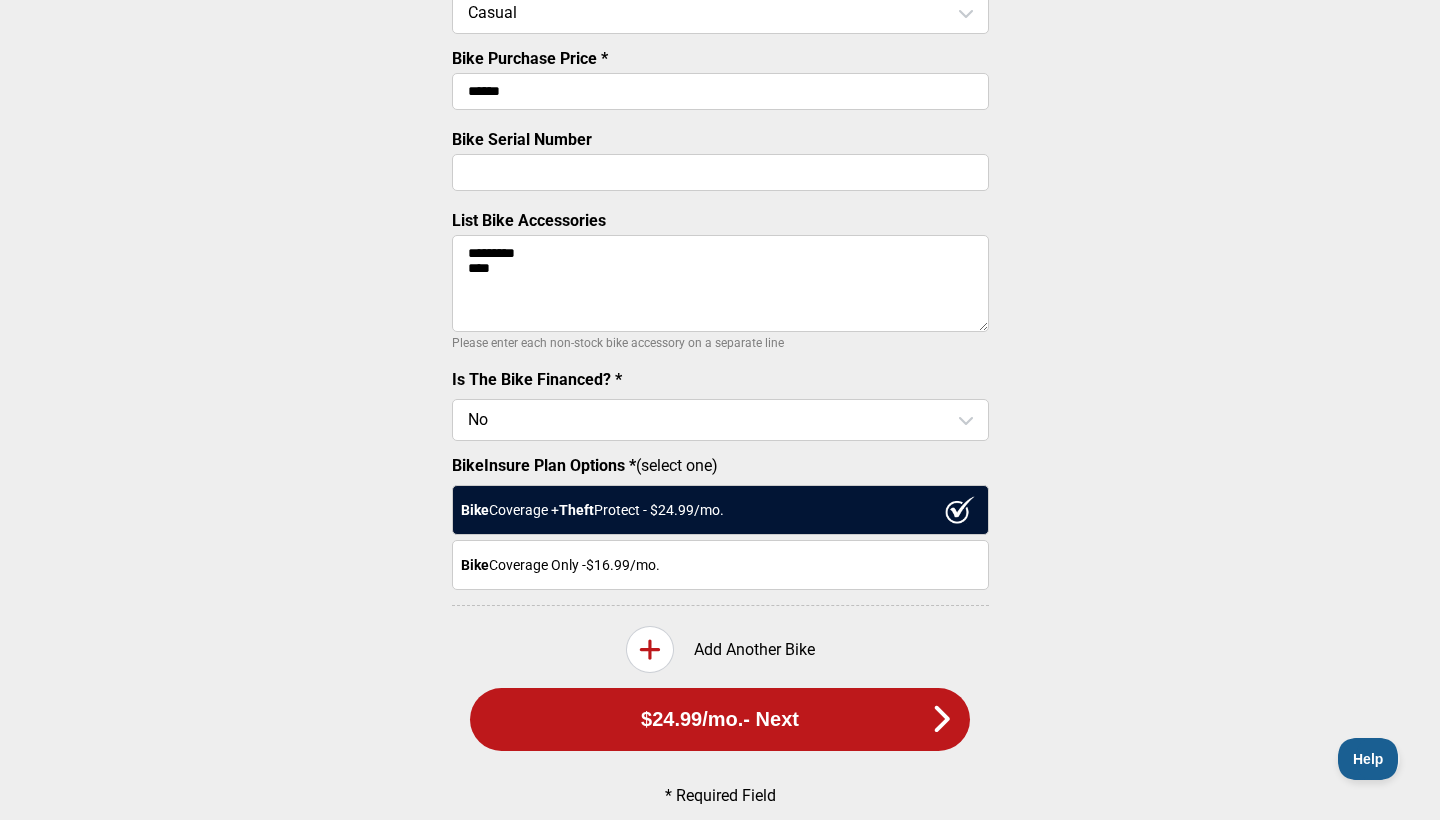 click on "*********
***" at bounding box center [720, 283] 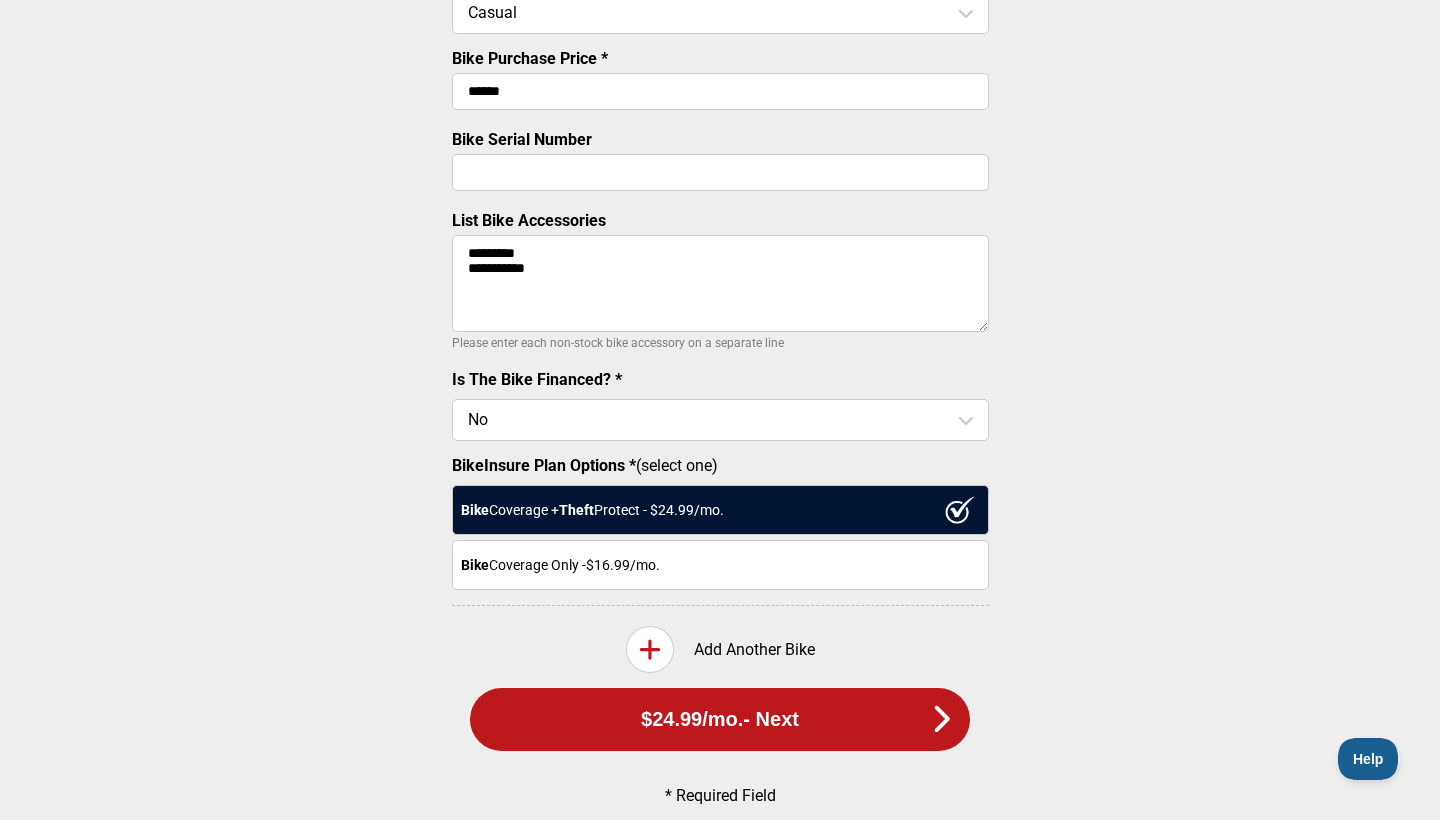 click on "**********" at bounding box center [720, 283] 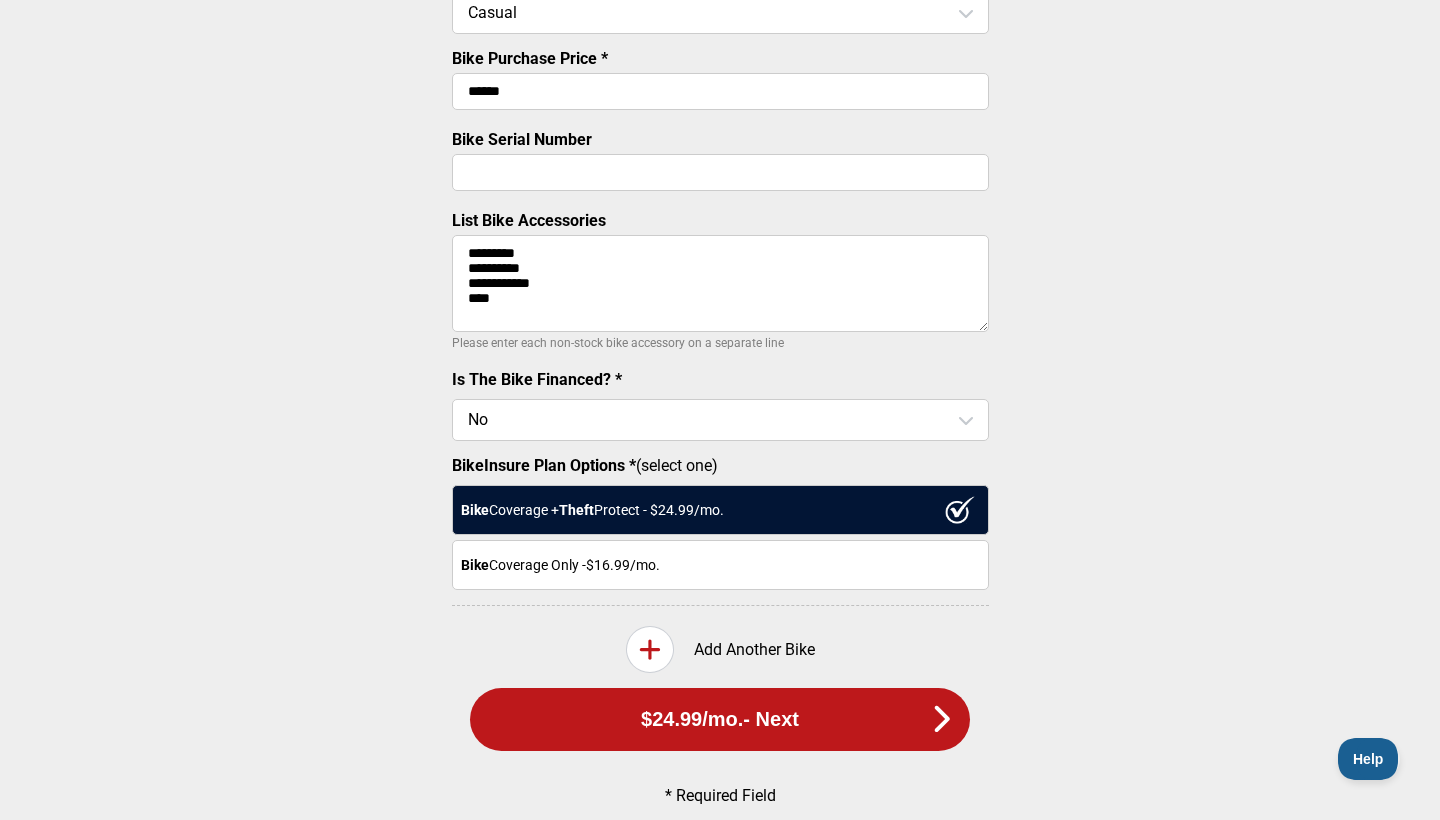 click on "**********" at bounding box center [720, 283] 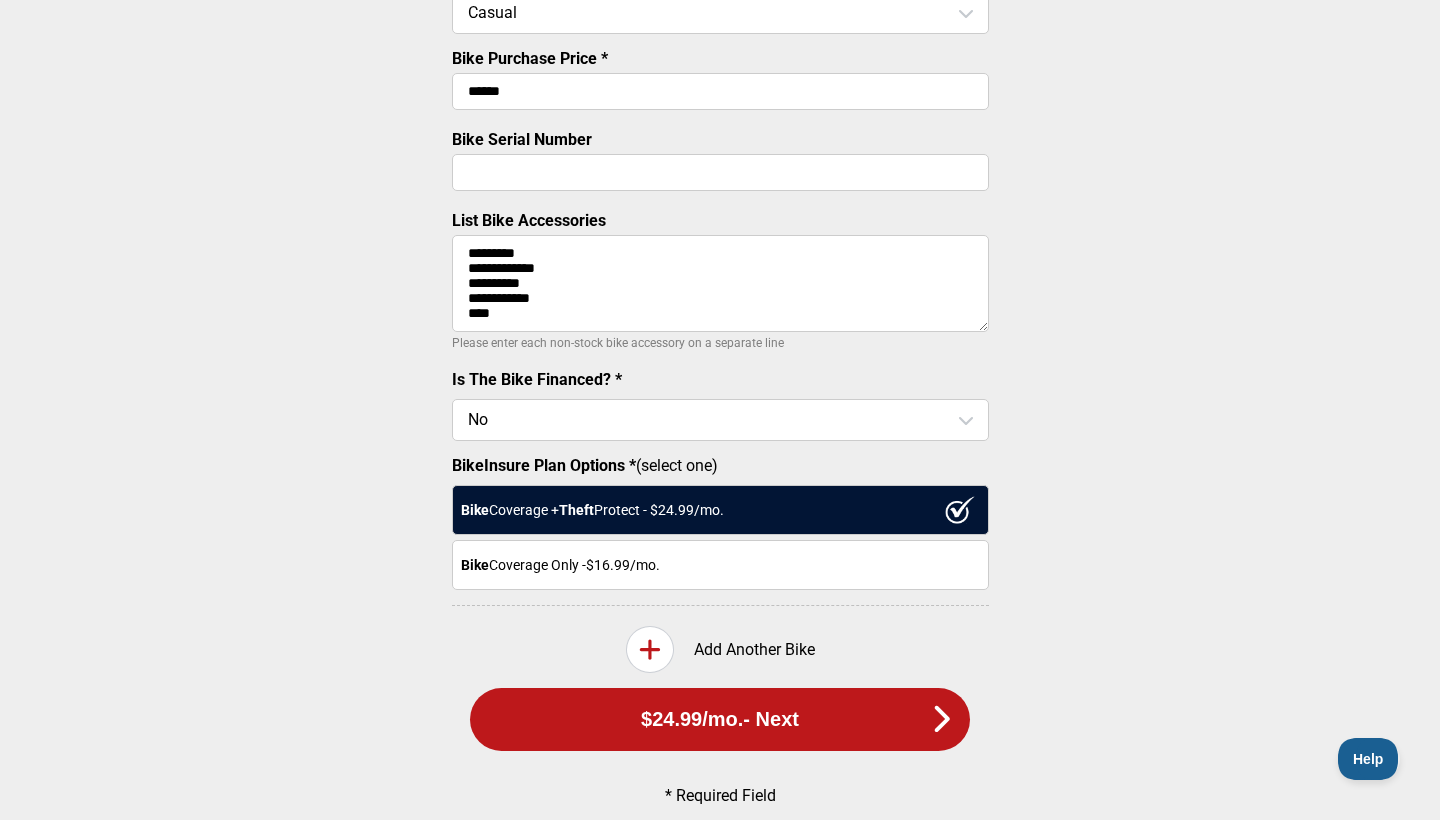 drag, startPoint x: 511, startPoint y: 270, endPoint x: 415, endPoint y: 270, distance: 96 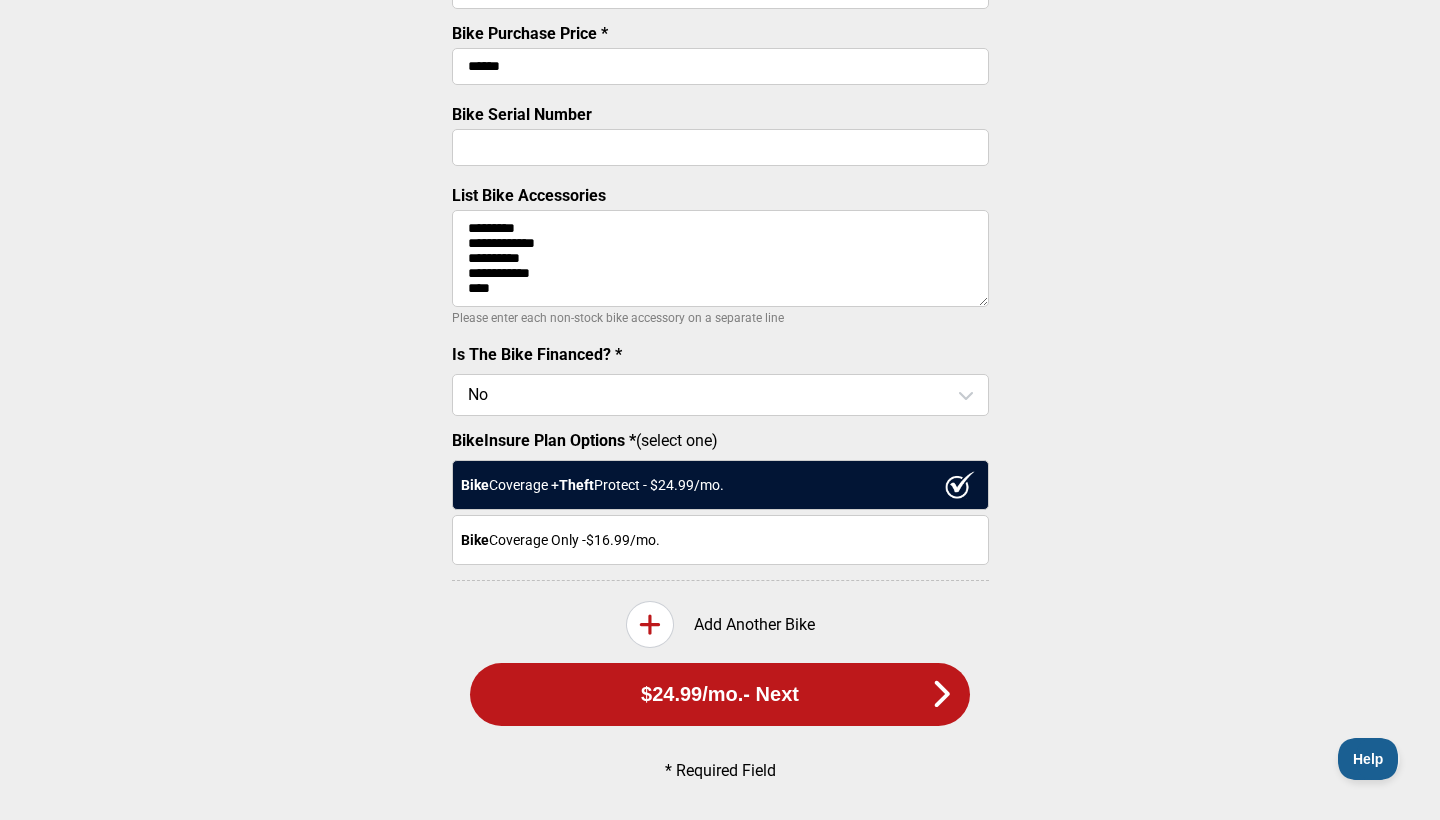 scroll, scrollTop: 653, scrollLeft: 0, axis: vertical 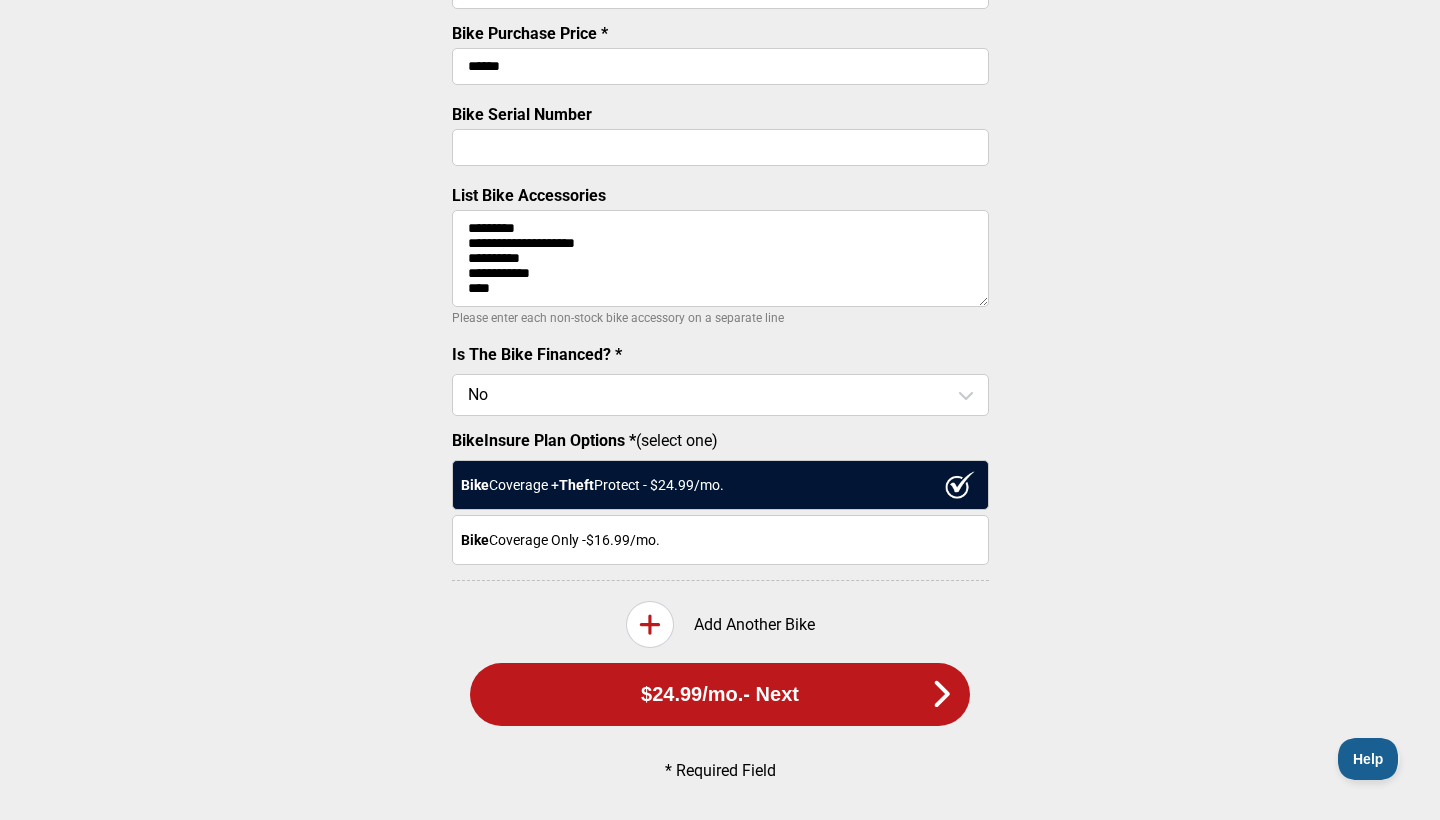 drag, startPoint x: 469, startPoint y: 223, endPoint x: 572, endPoint y: 227, distance: 103.077644 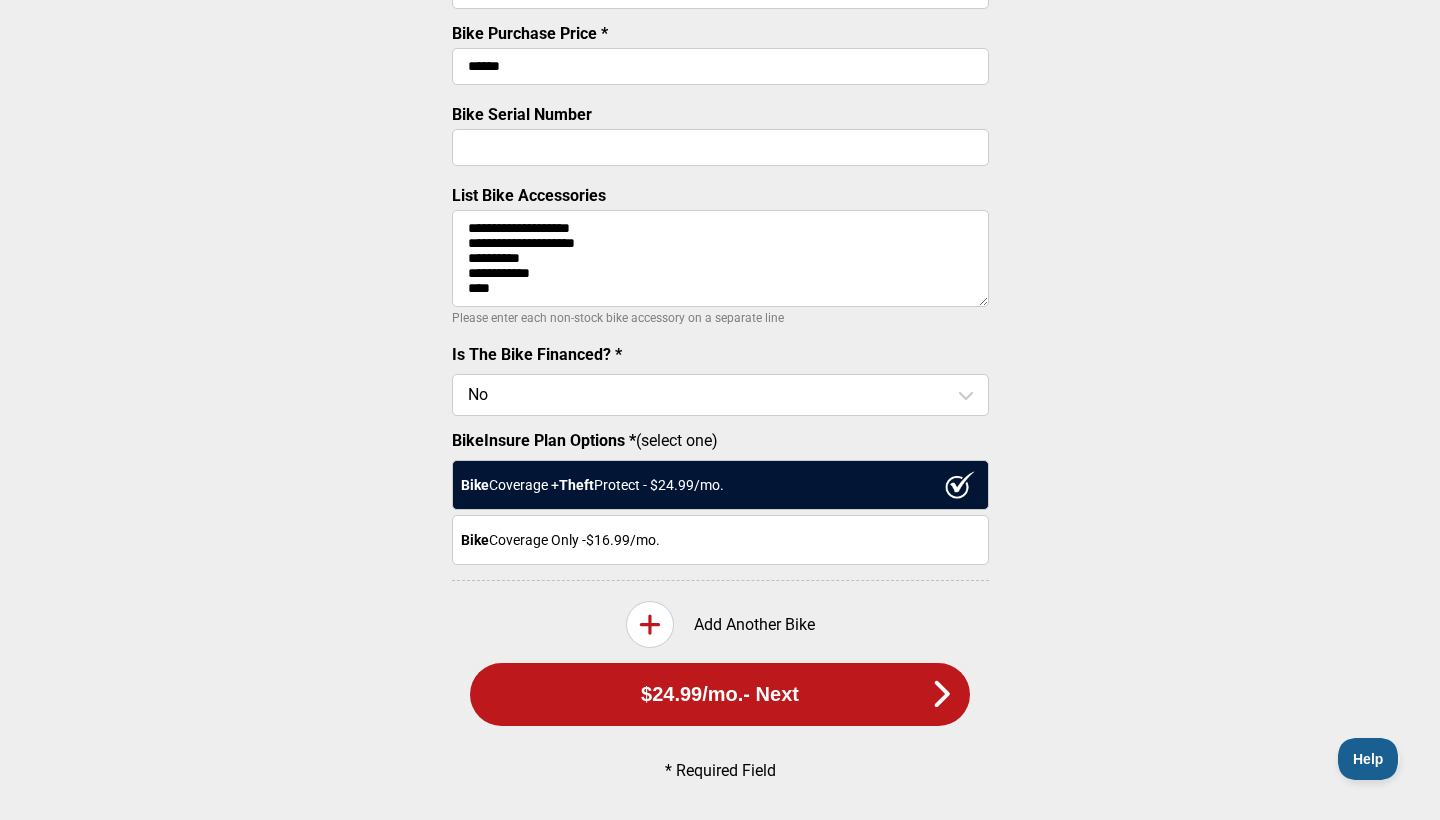 click on "**********" at bounding box center (720, 258) 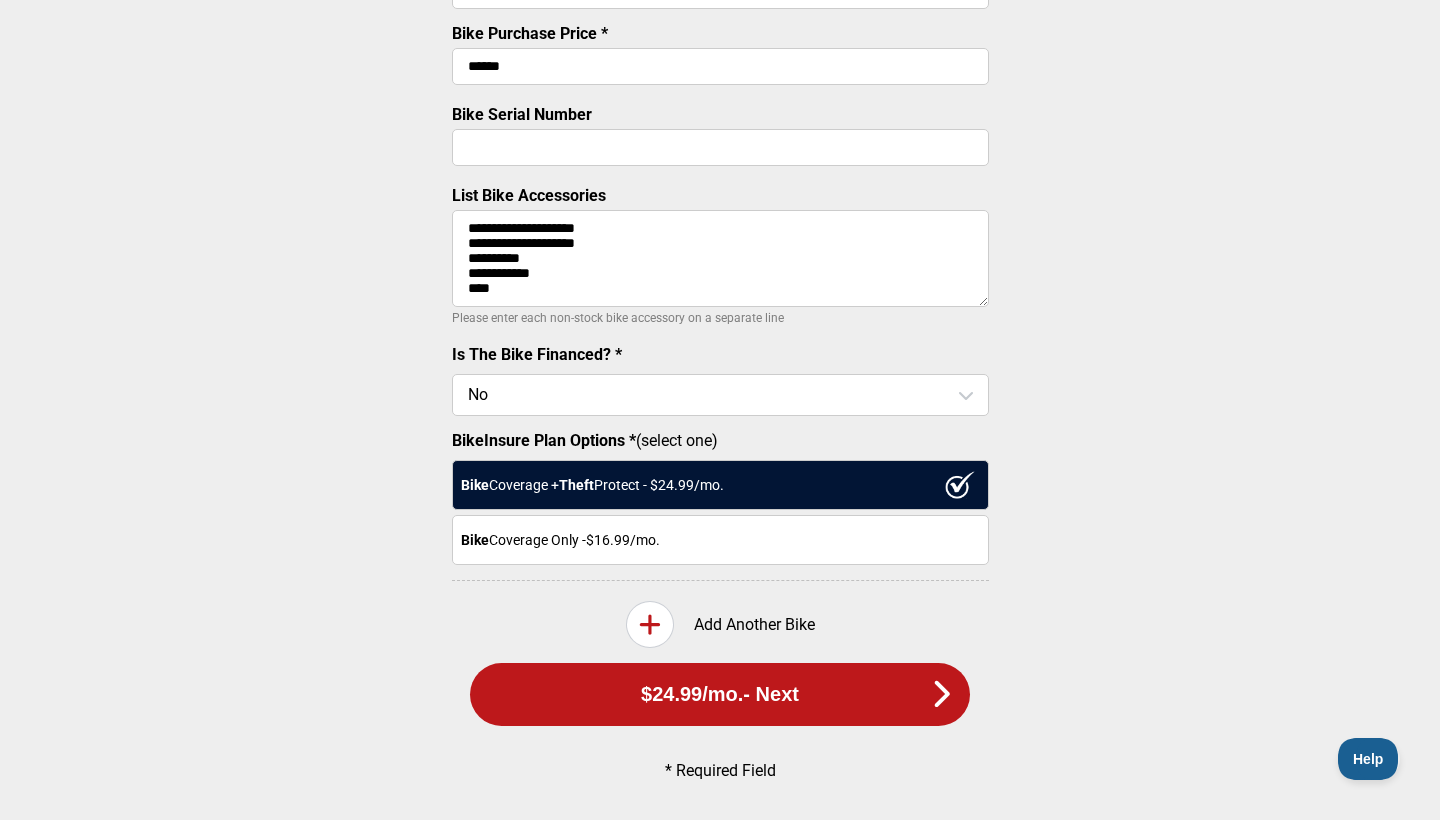 click on "**********" at bounding box center (720, 258) 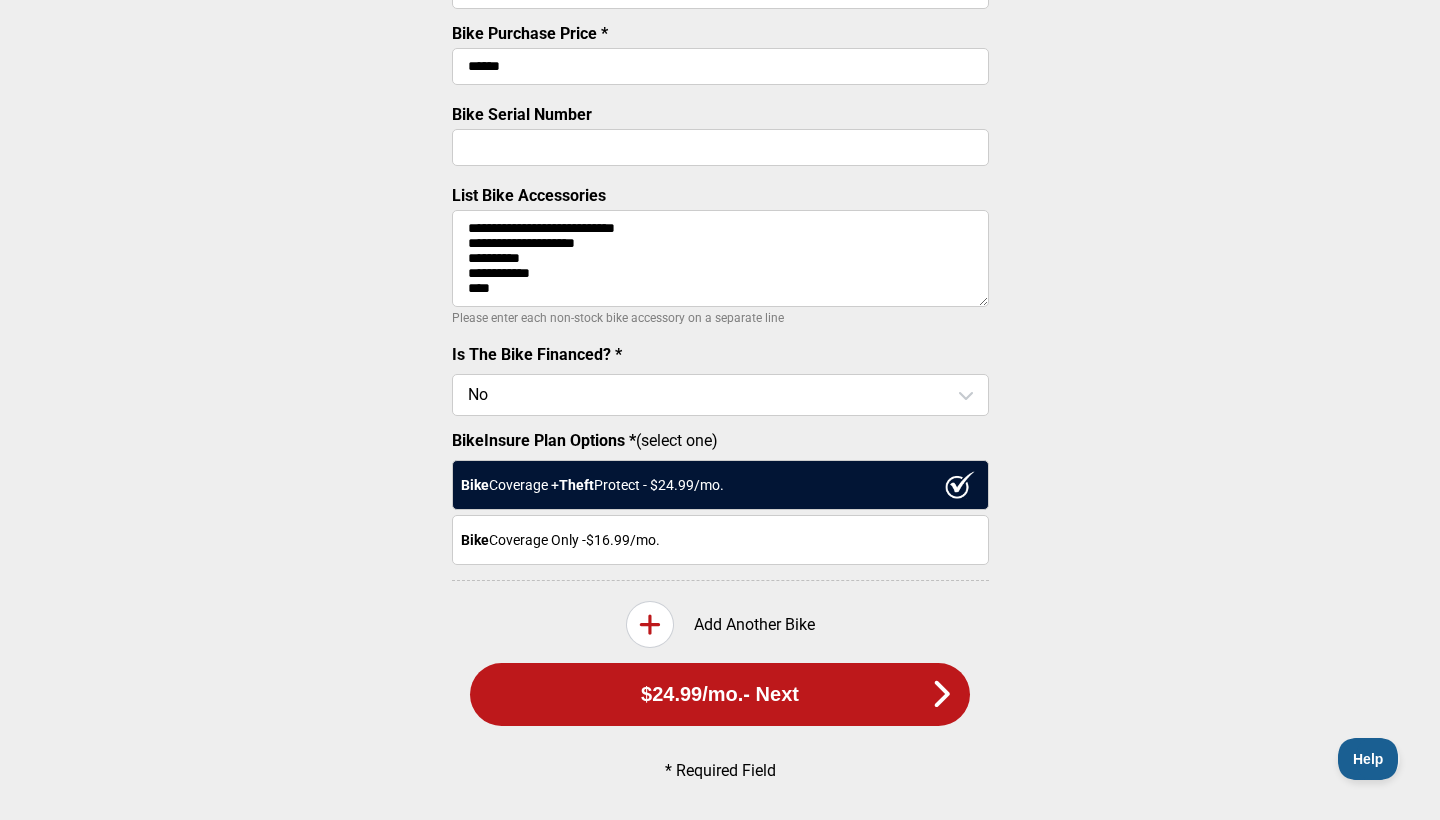 drag, startPoint x: 605, startPoint y: 256, endPoint x: 655, endPoint y: 334, distance: 92.64988 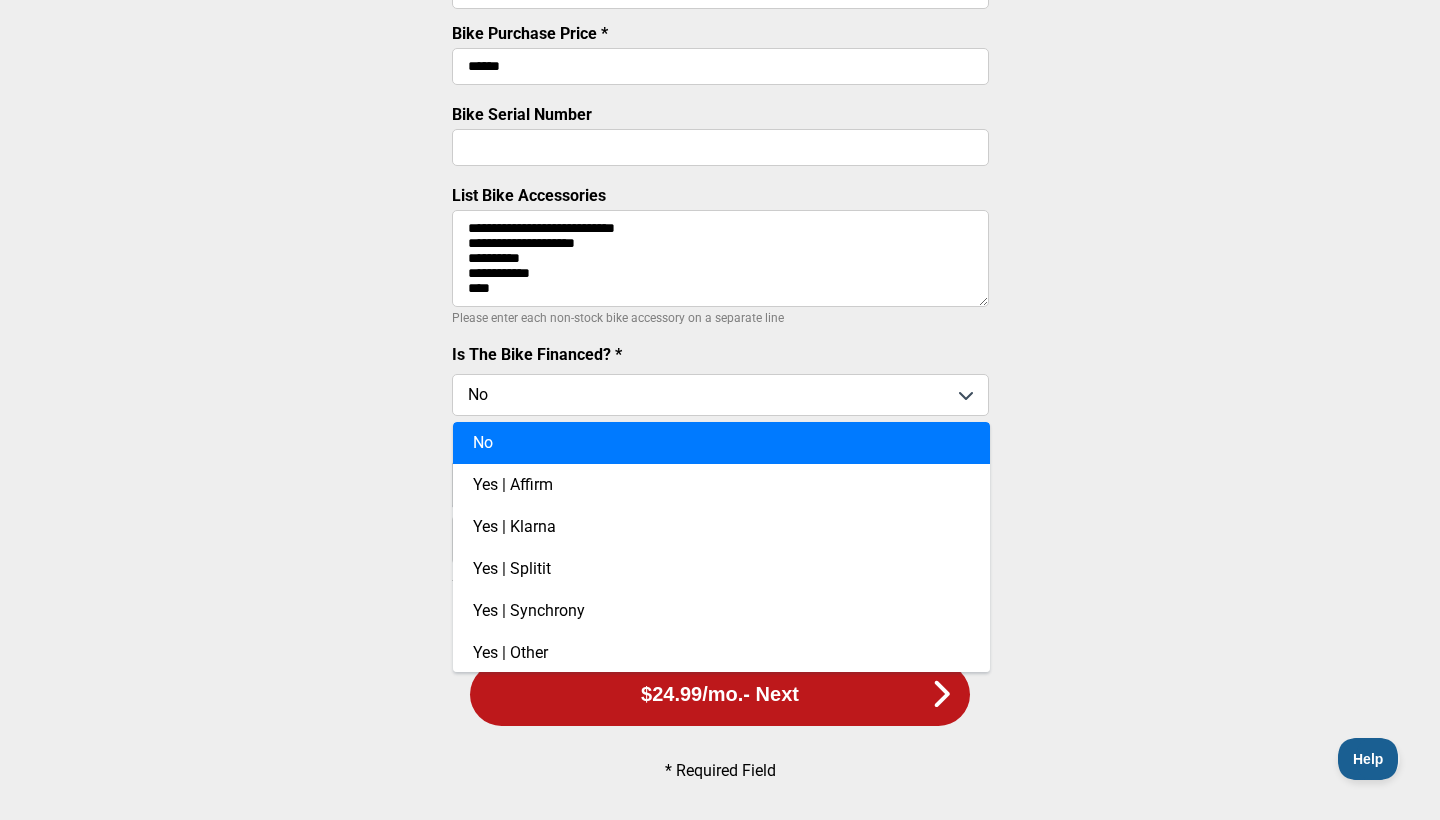 click on "No" at bounding box center [721, 443] 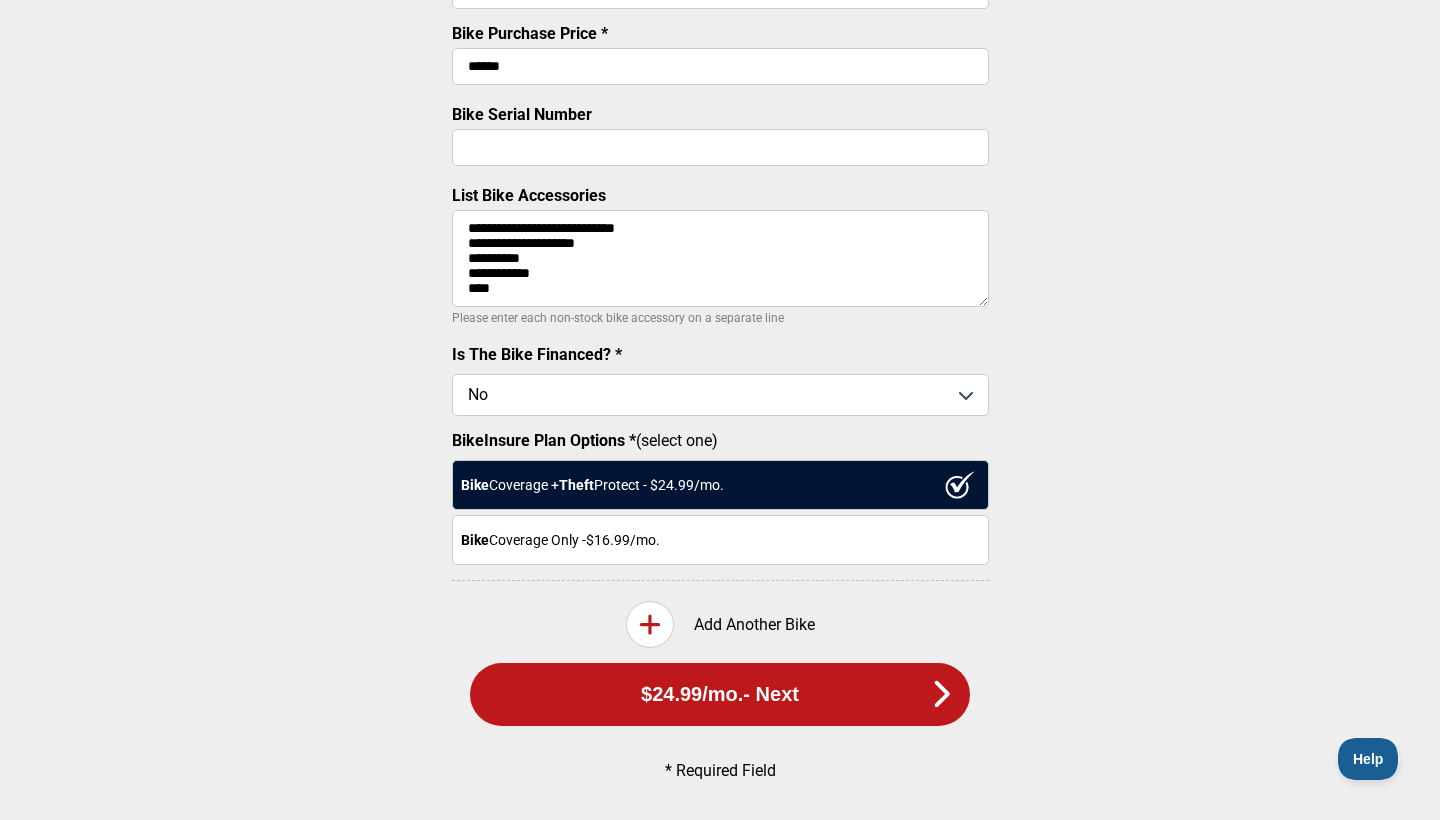 scroll, scrollTop: 653, scrollLeft: 0, axis: vertical 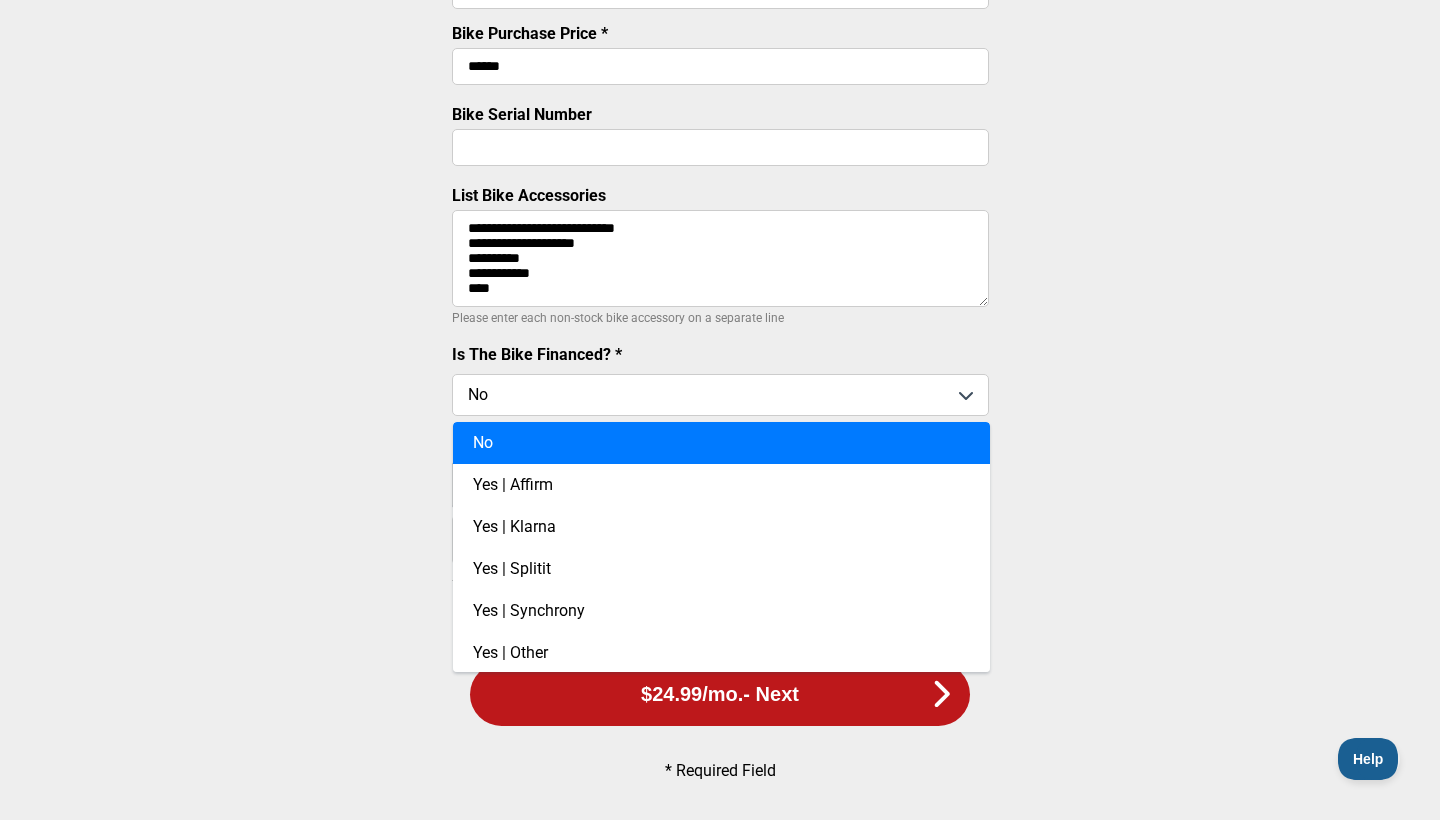 click at bounding box center (720, 395) 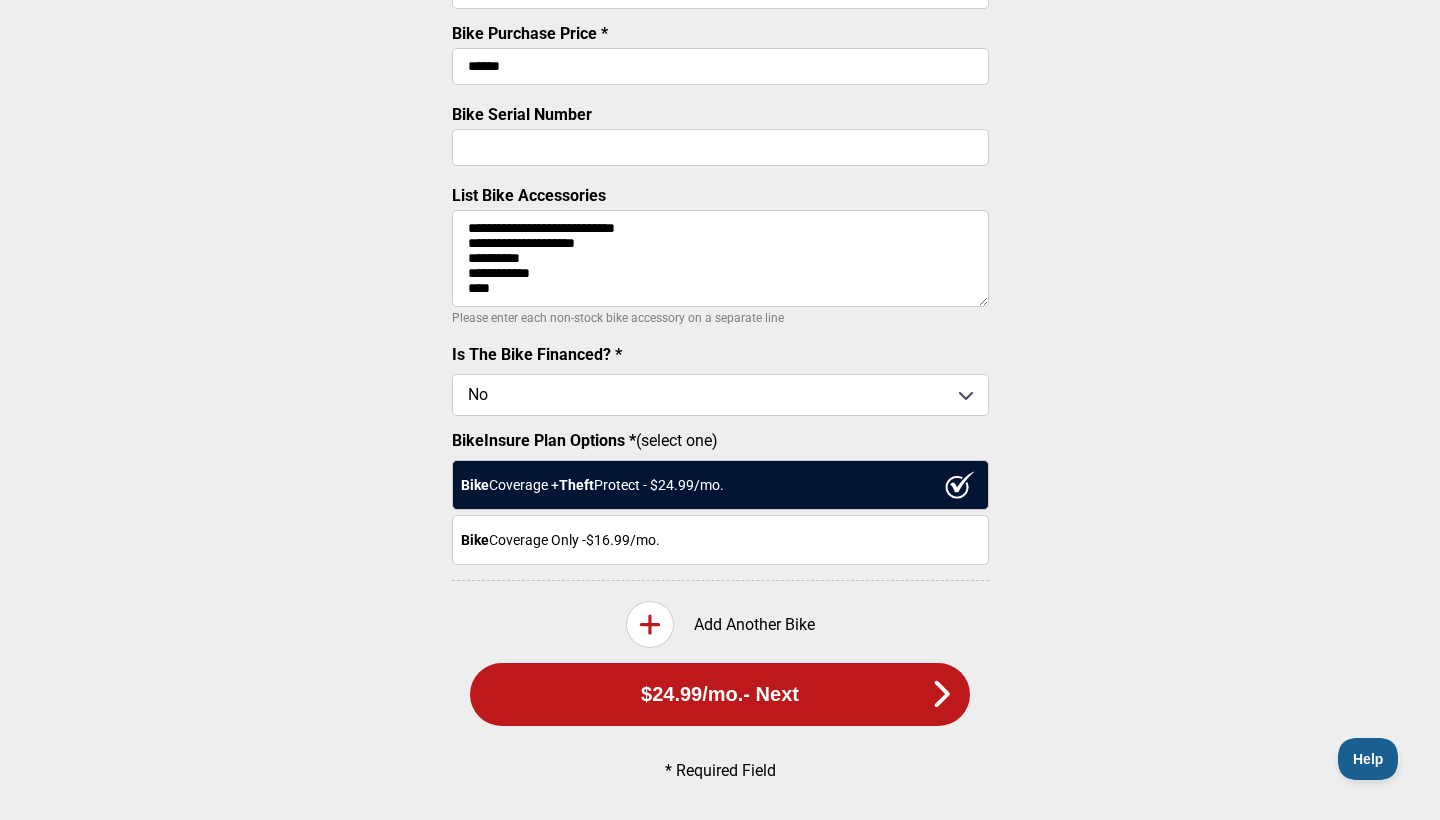 click at bounding box center [650, 624] 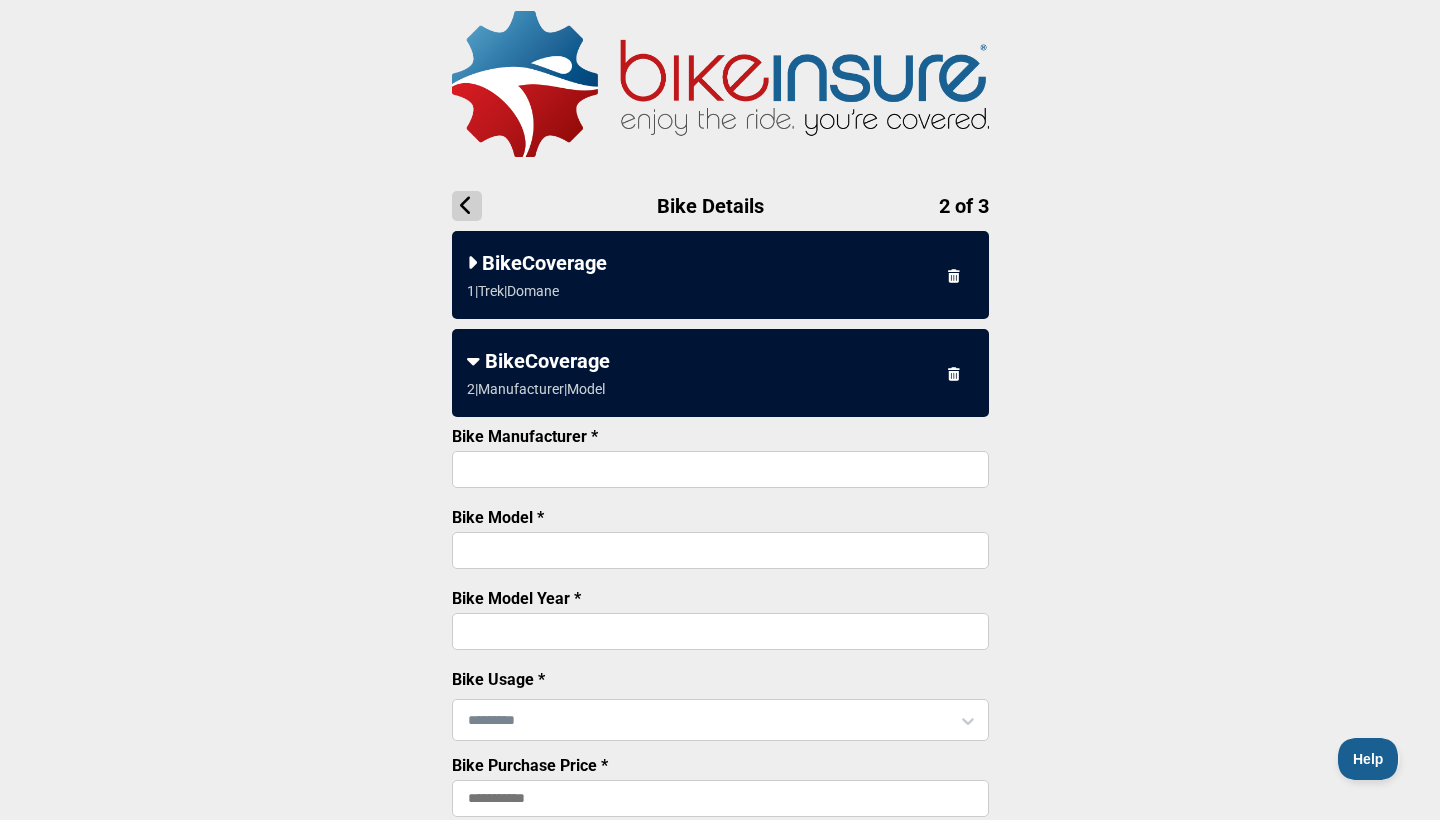 scroll, scrollTop: 0, scrollLeft: 0, axis: both 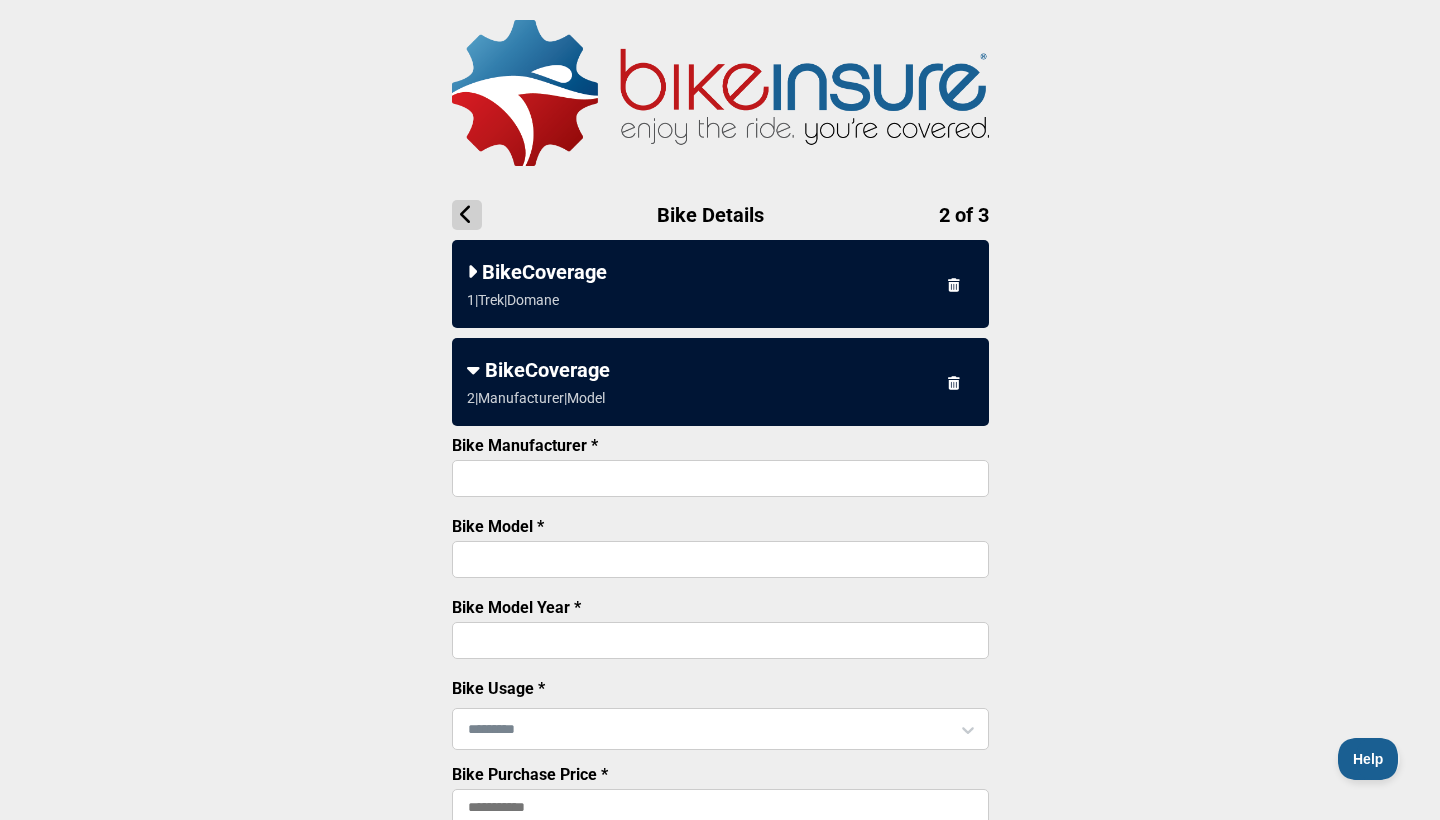 click on "Bike Manufacturer   *" at bounding box center (720, 478) 